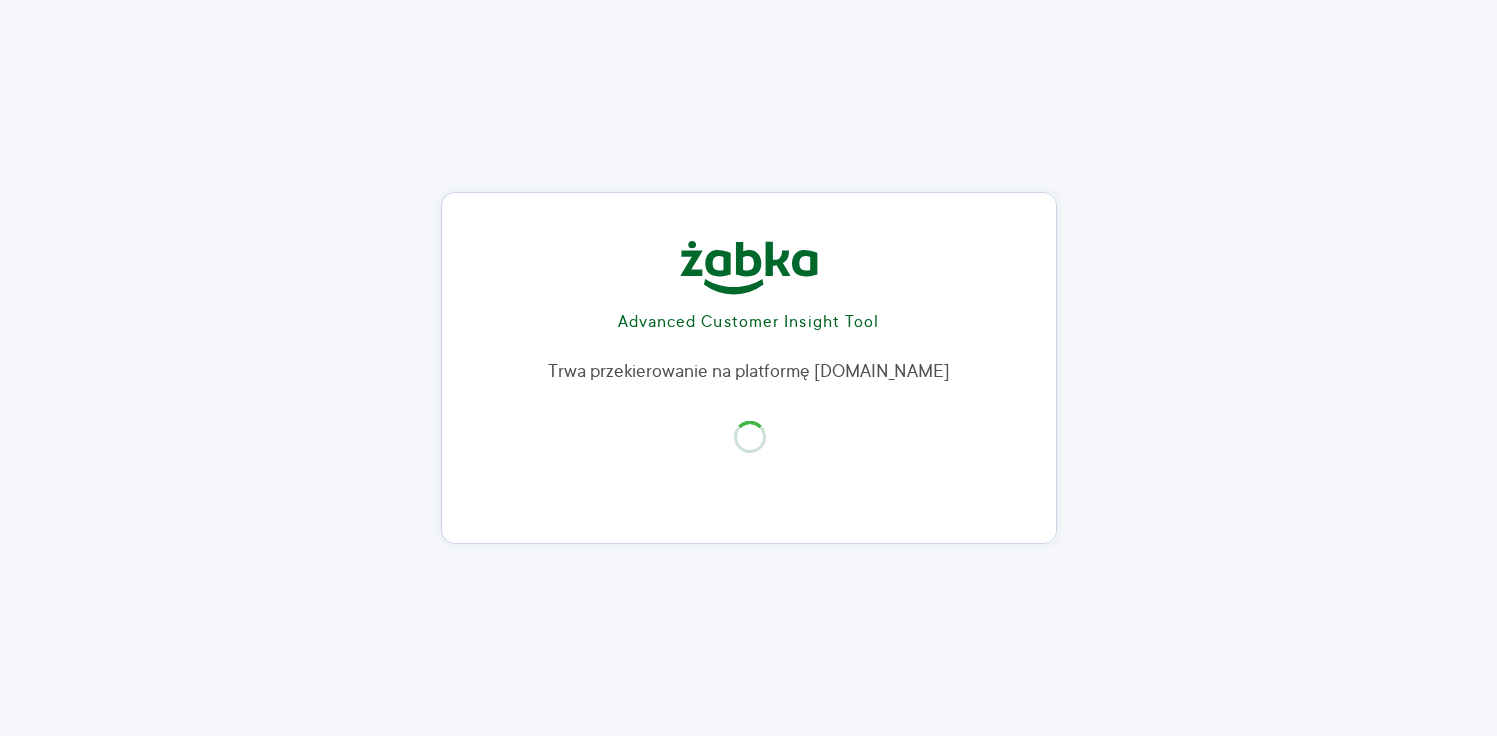 scroll, scrollTop: 0, scrollLeft: 0, axis: both 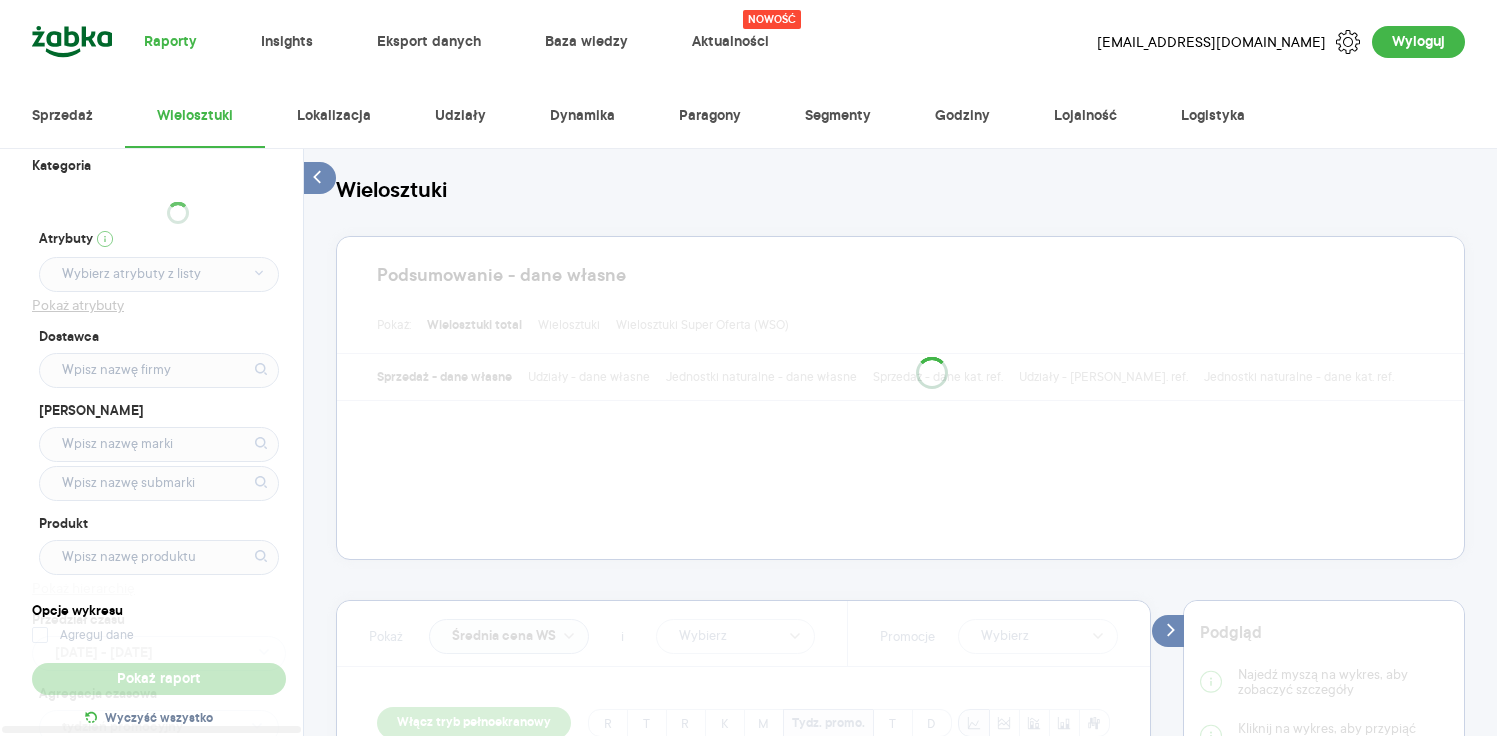 type on "Pobieranie" 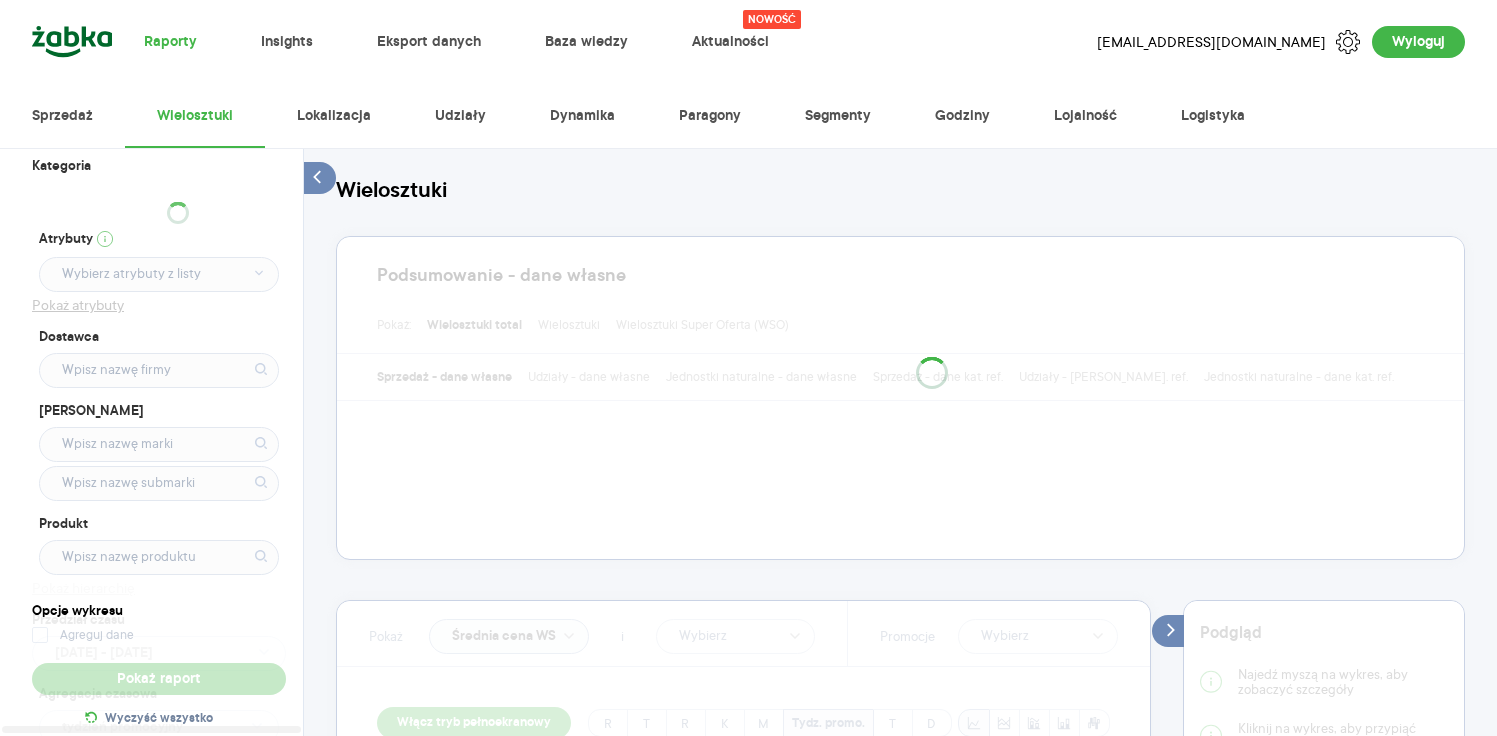 type on "Pobieranie" 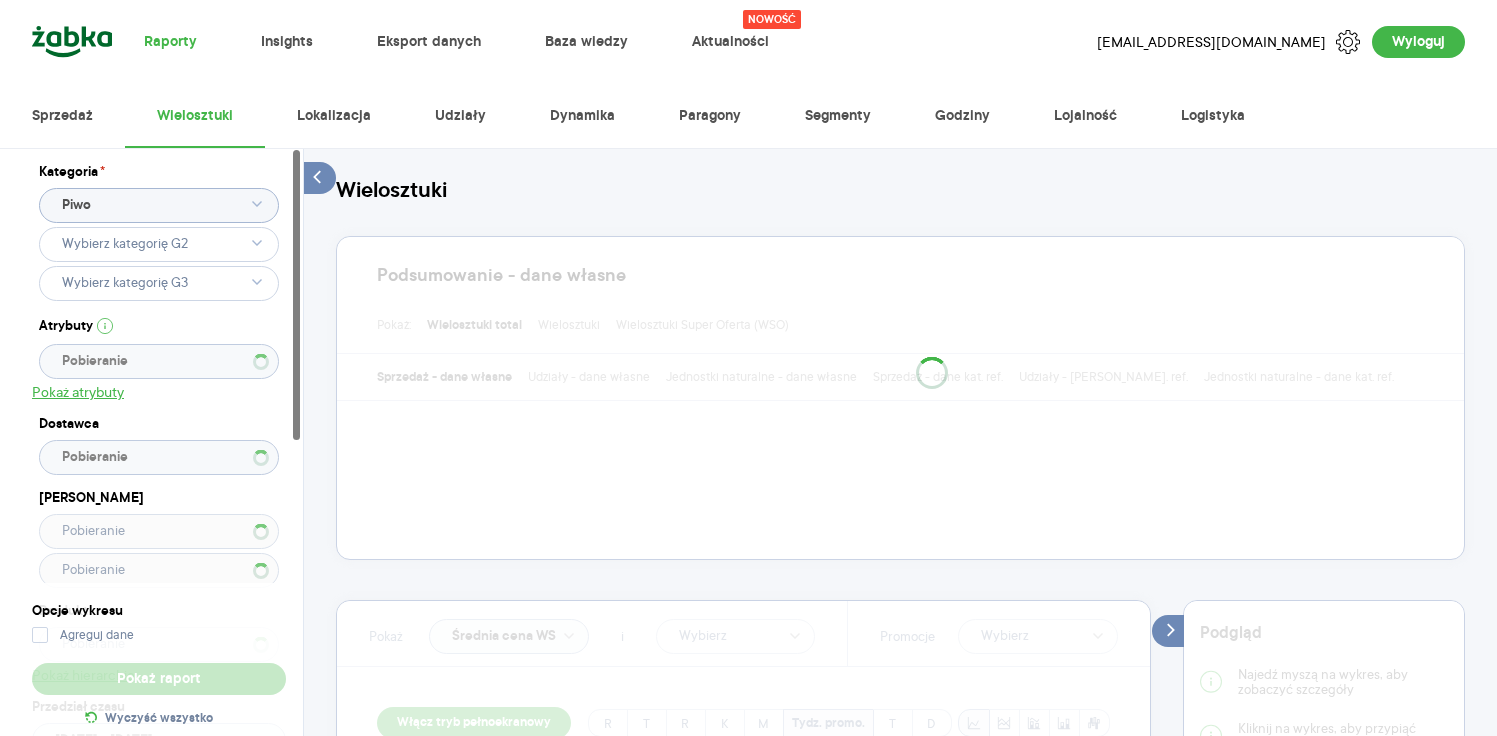 type 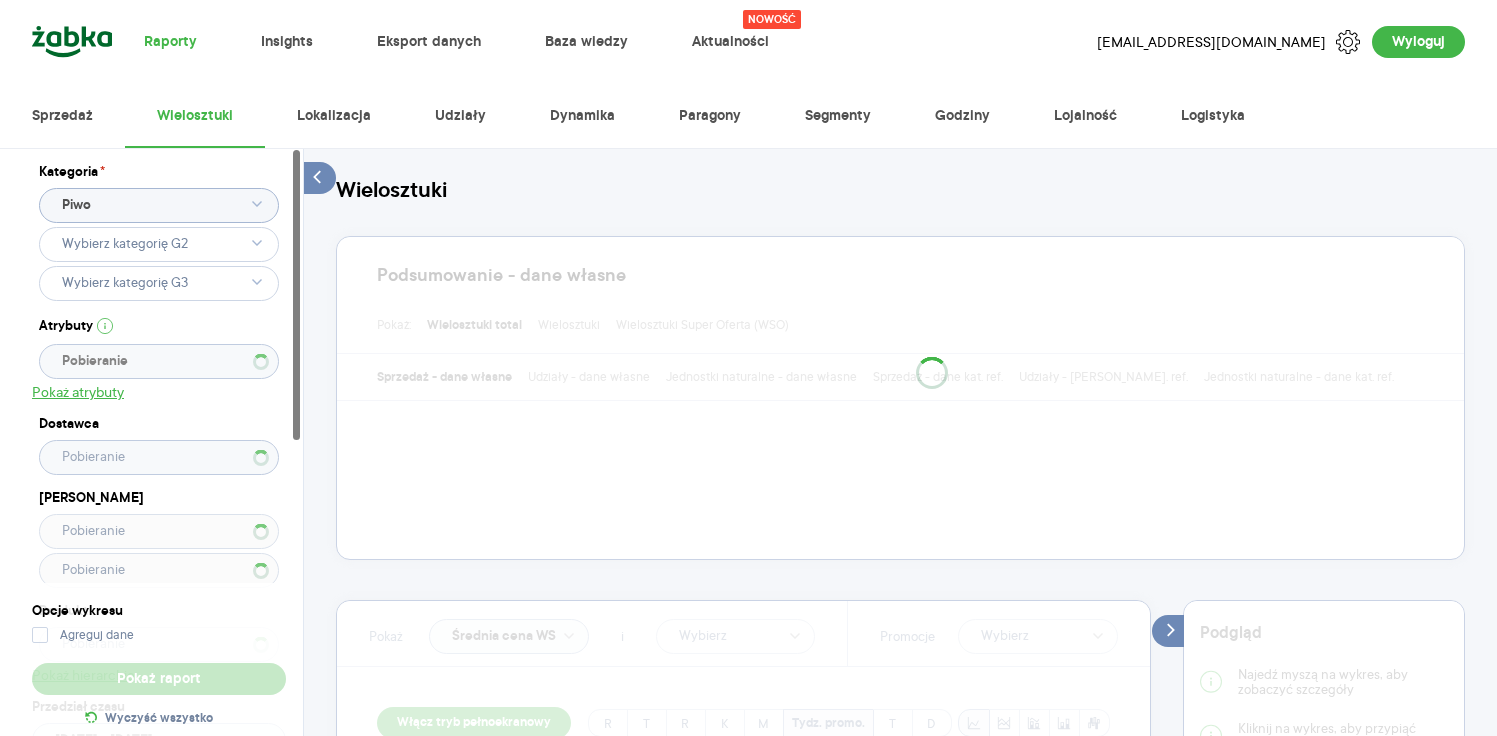 type 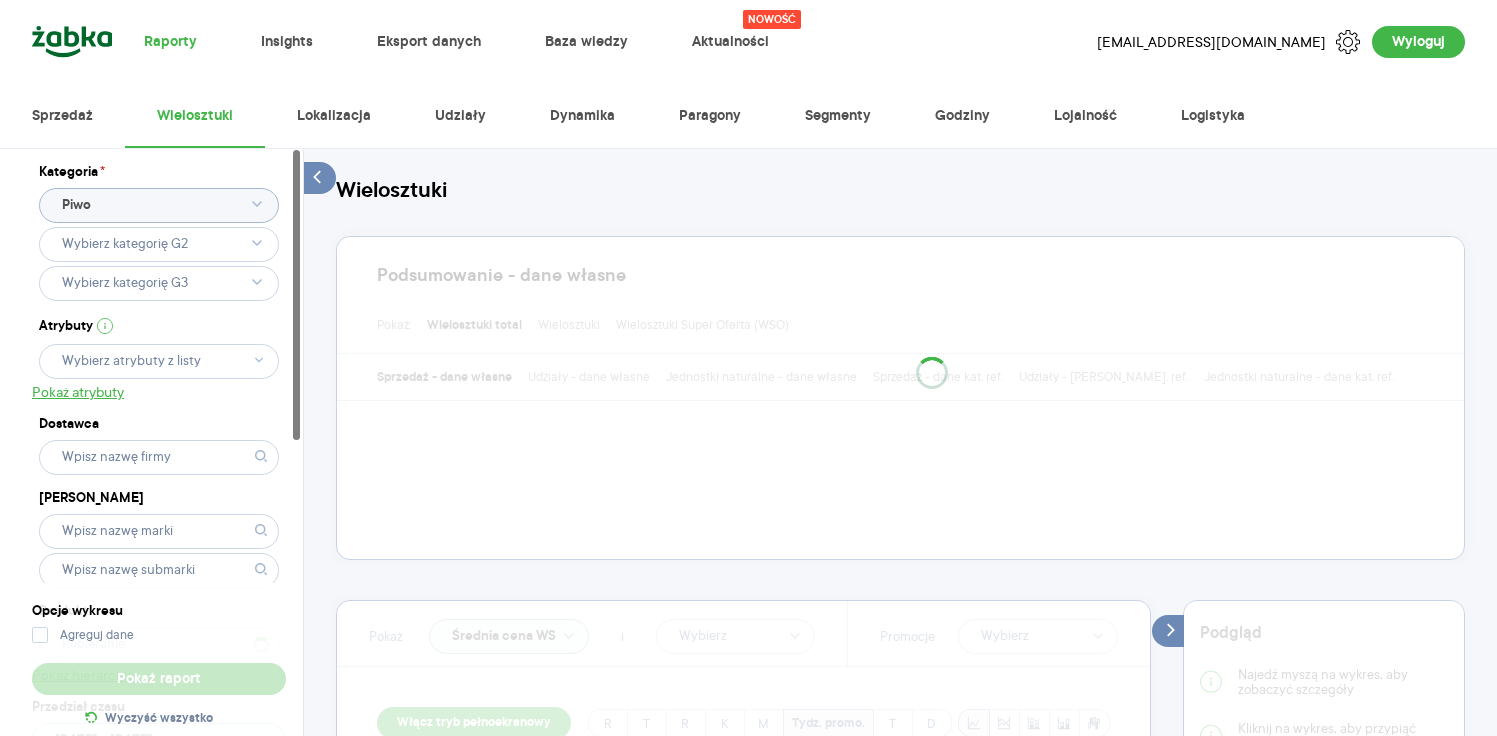 type 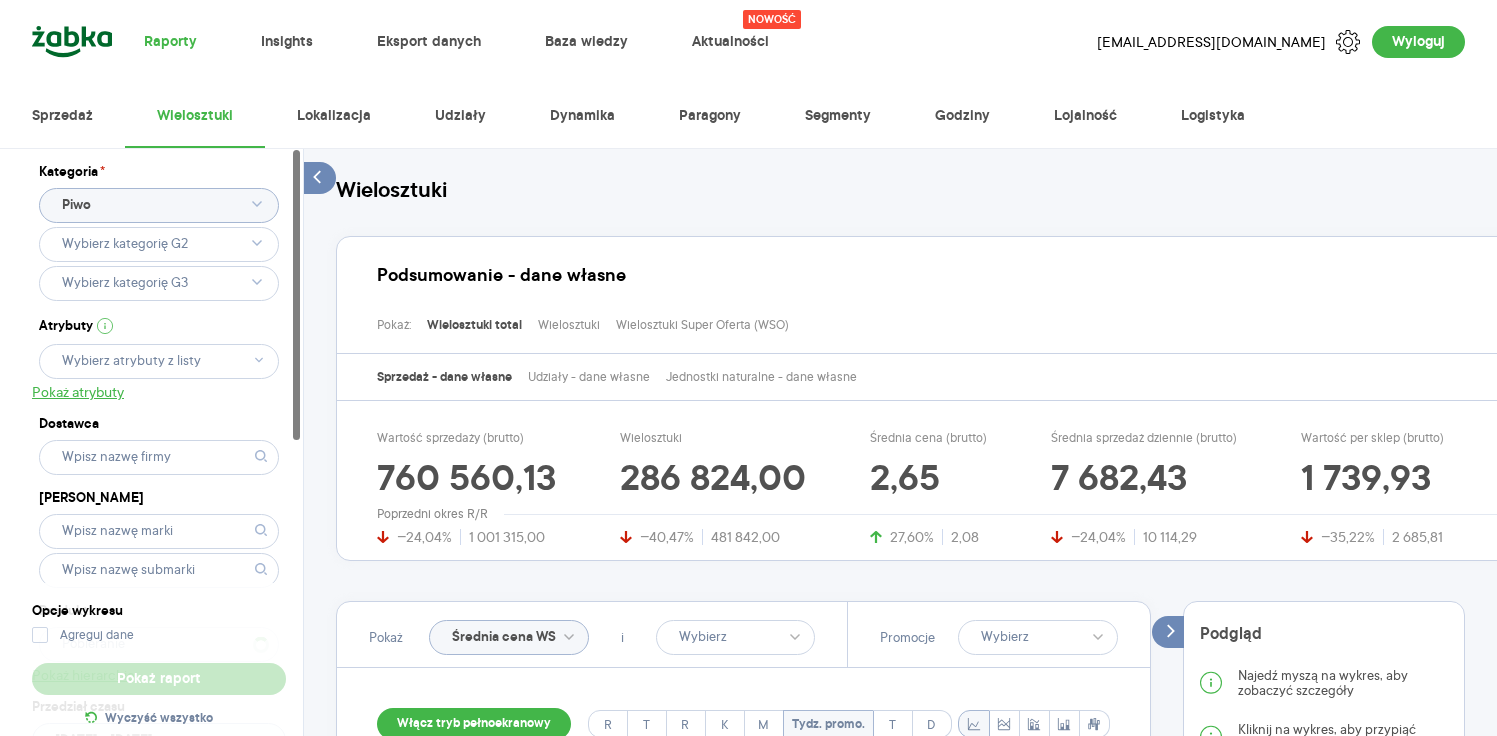 type on "PIWO BOSMAN FULL 0,5L B.ZWR" 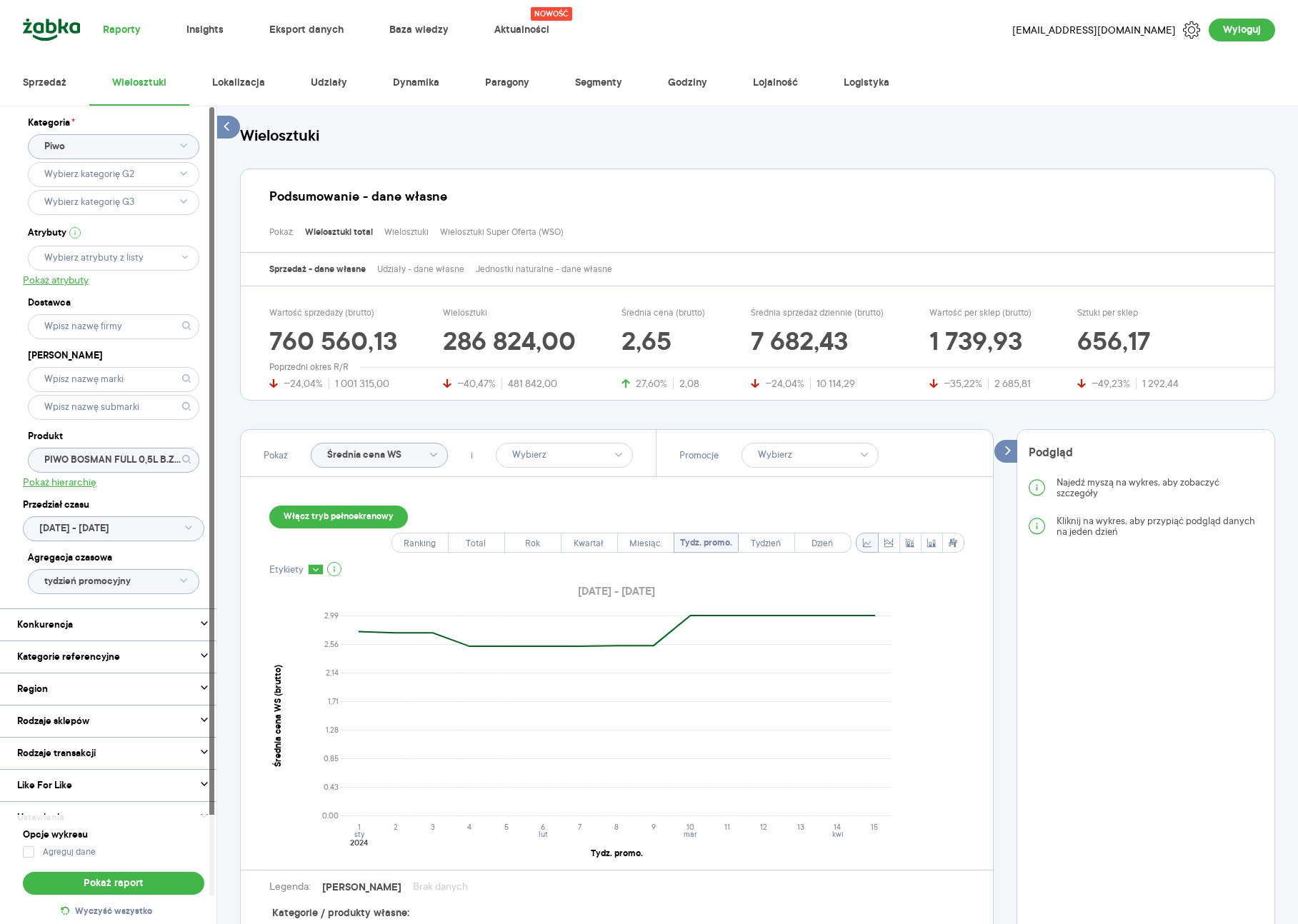 click on "tydzień promocyjny" 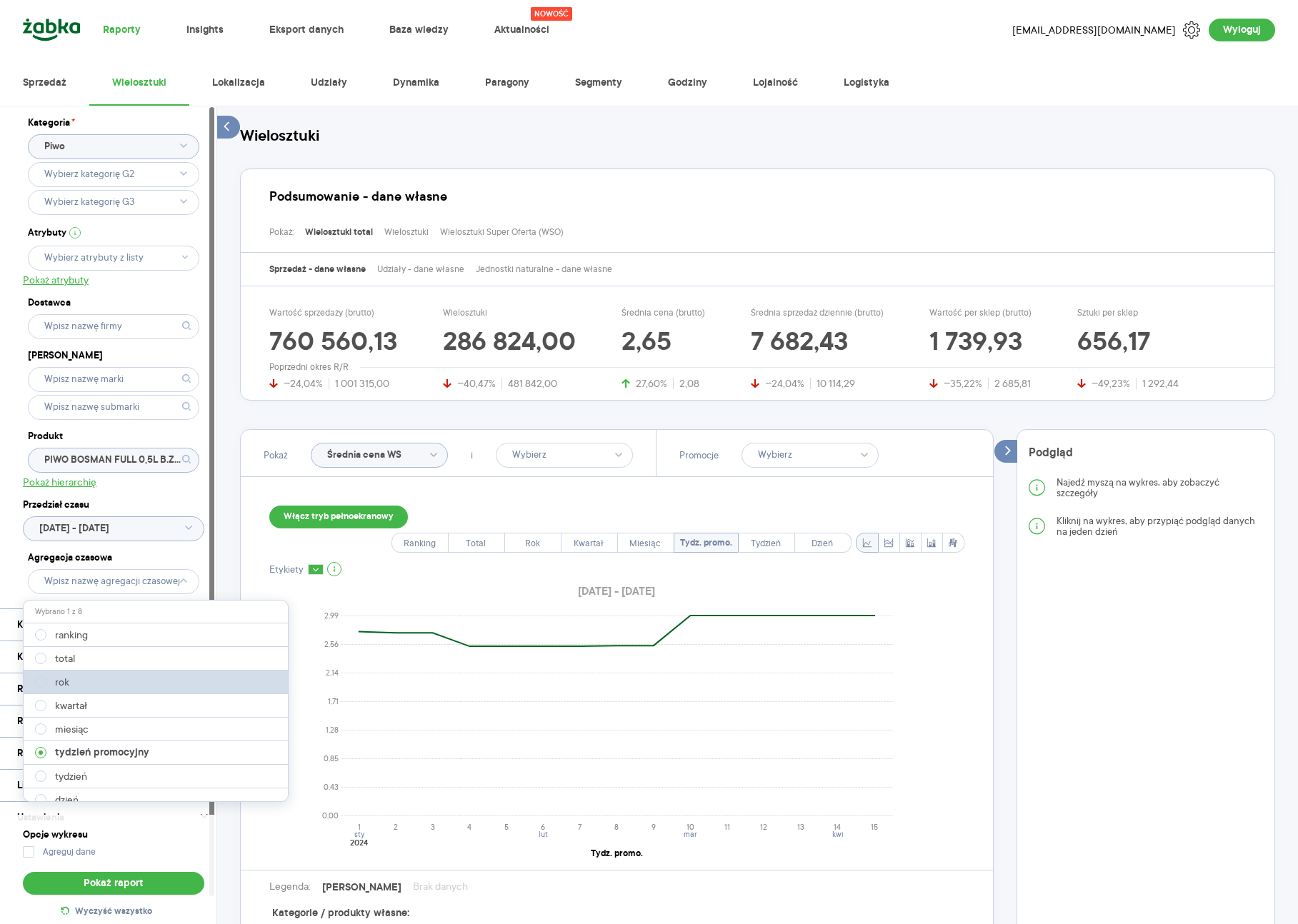 click on "rok" at bounding box center (156, 682) 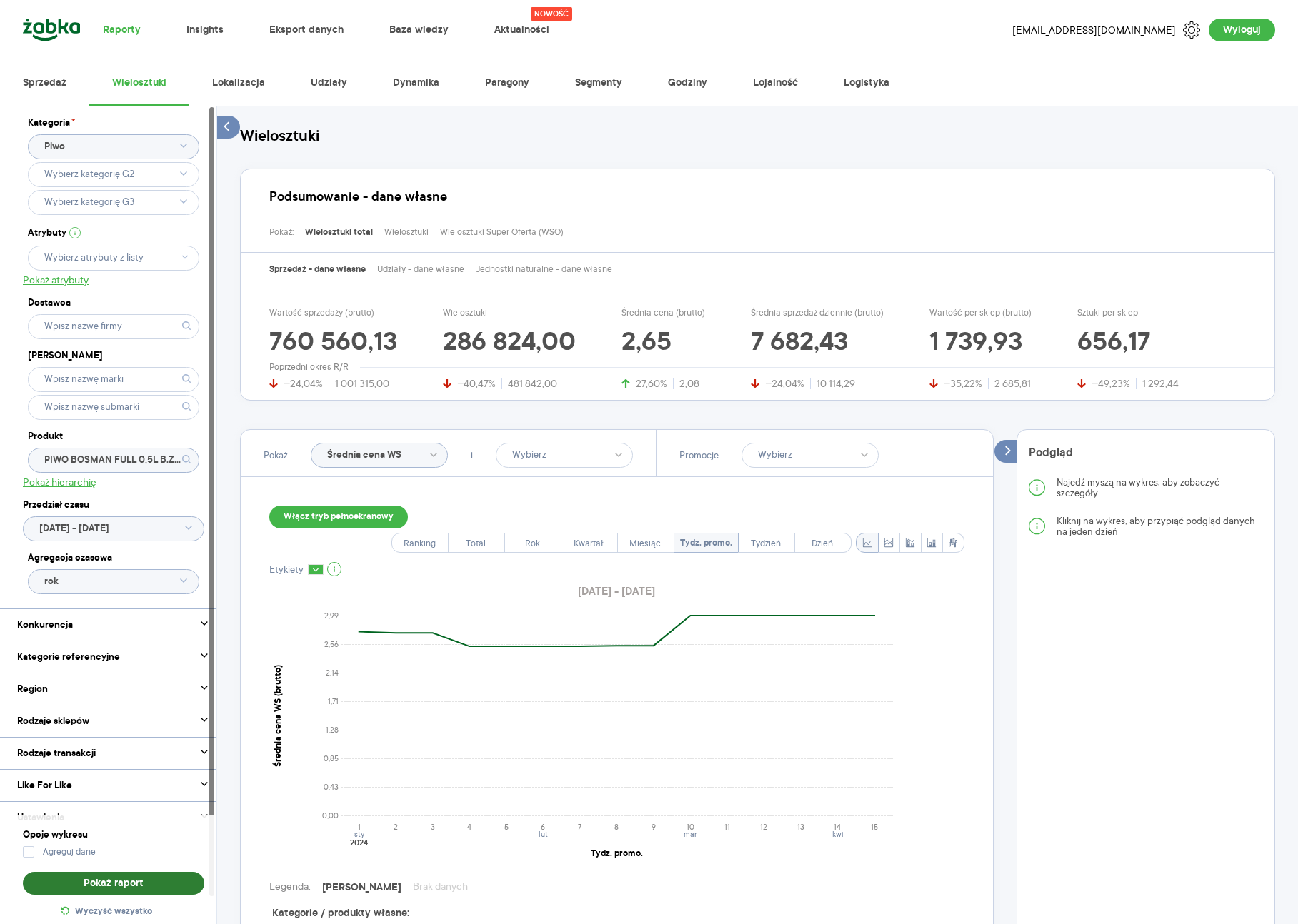 click on "Pokaż raport" at bounding box center [114, 883] 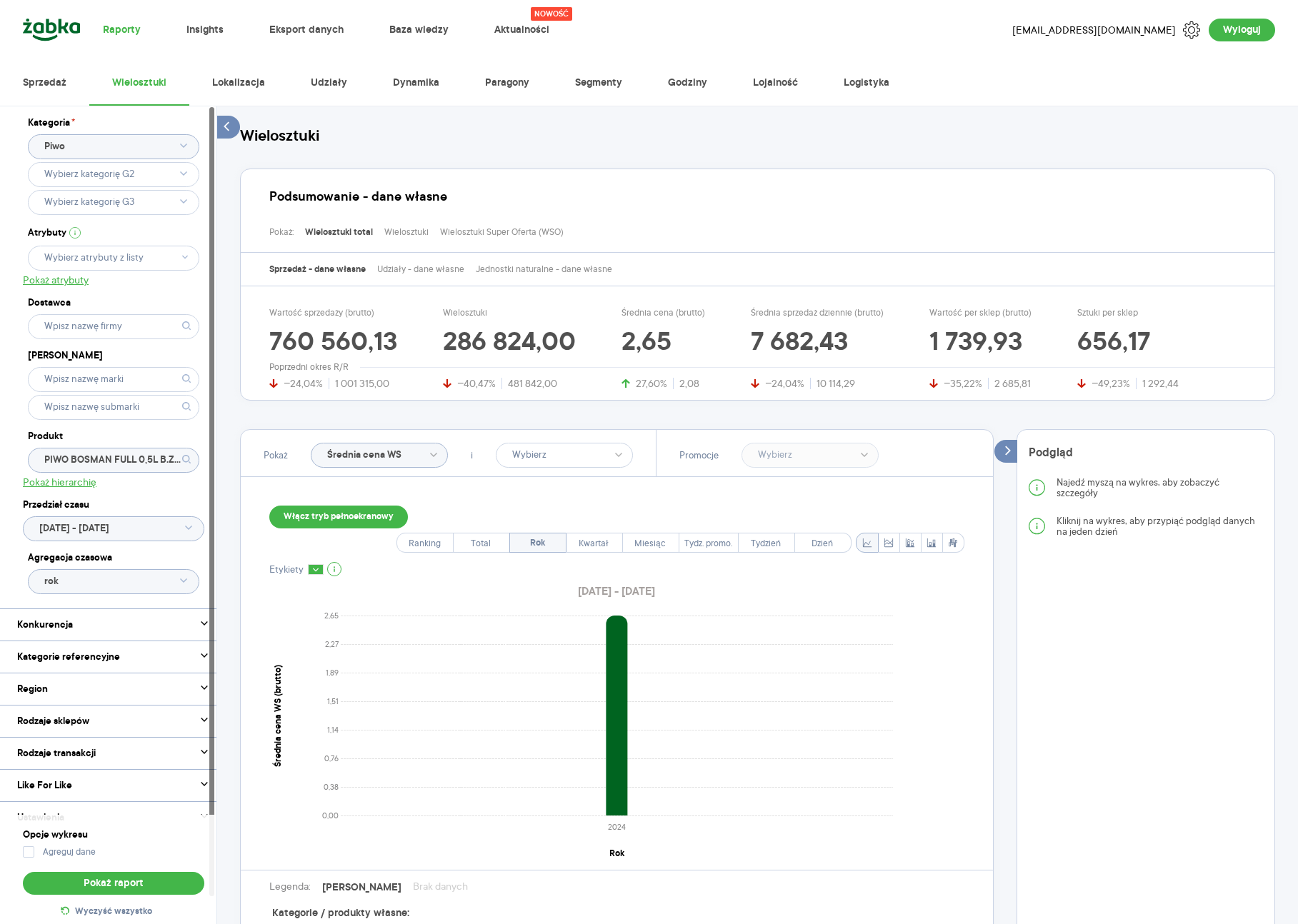 click on "rok" 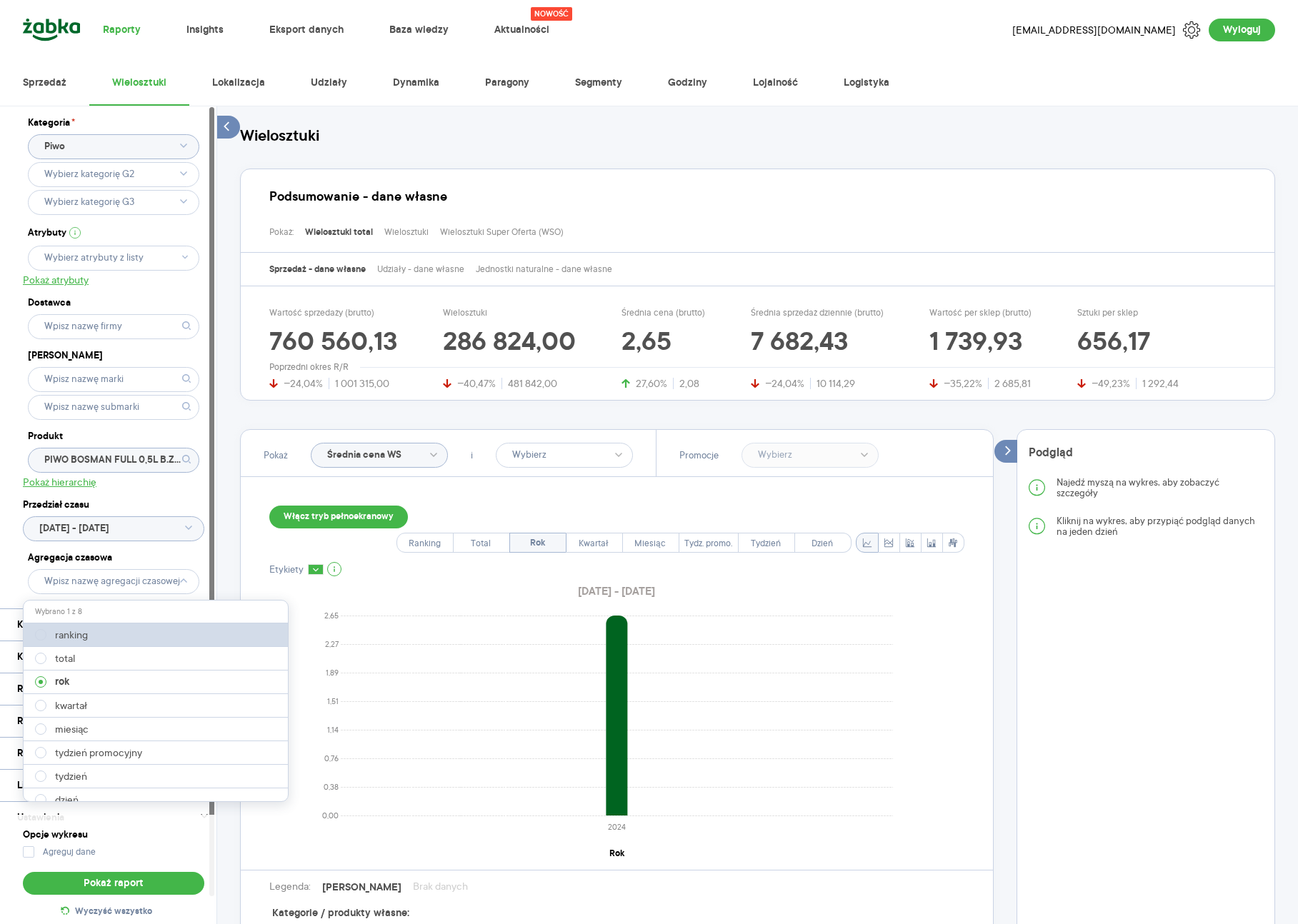 click on "ranking" at bounding box center [156, 635] 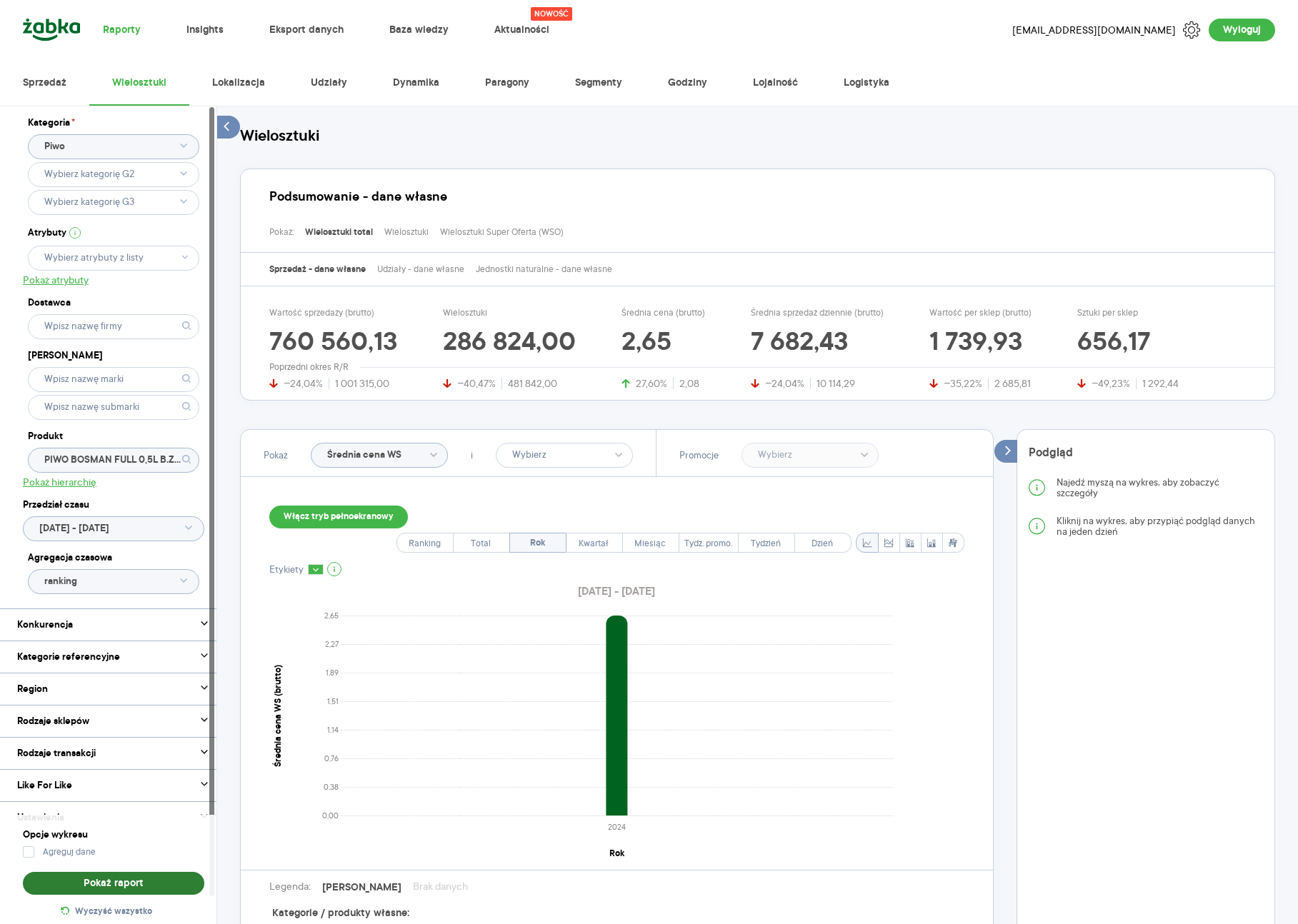 click on "Pokaż raport" at bounding box center [114, 883] 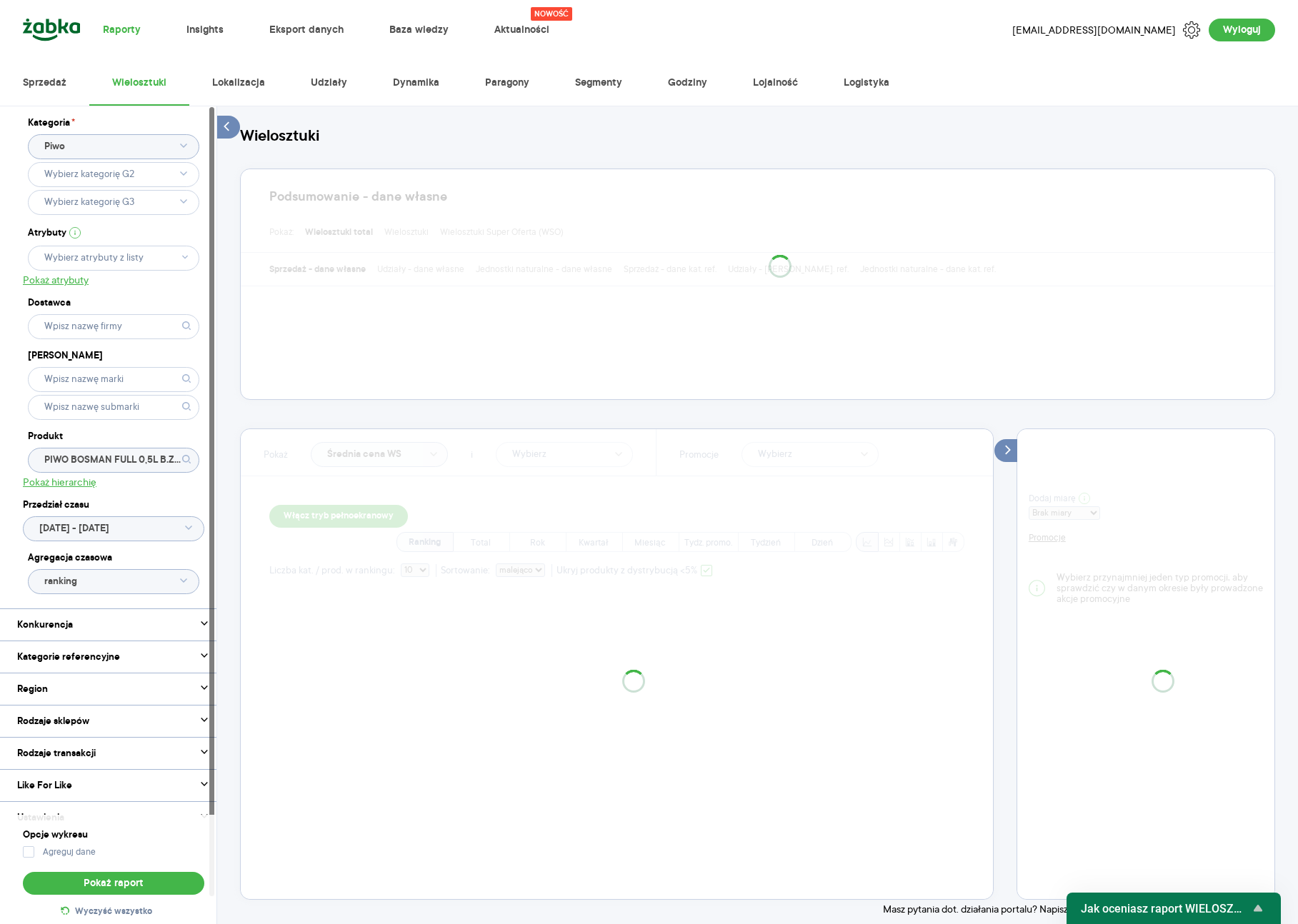 click on "ranking" 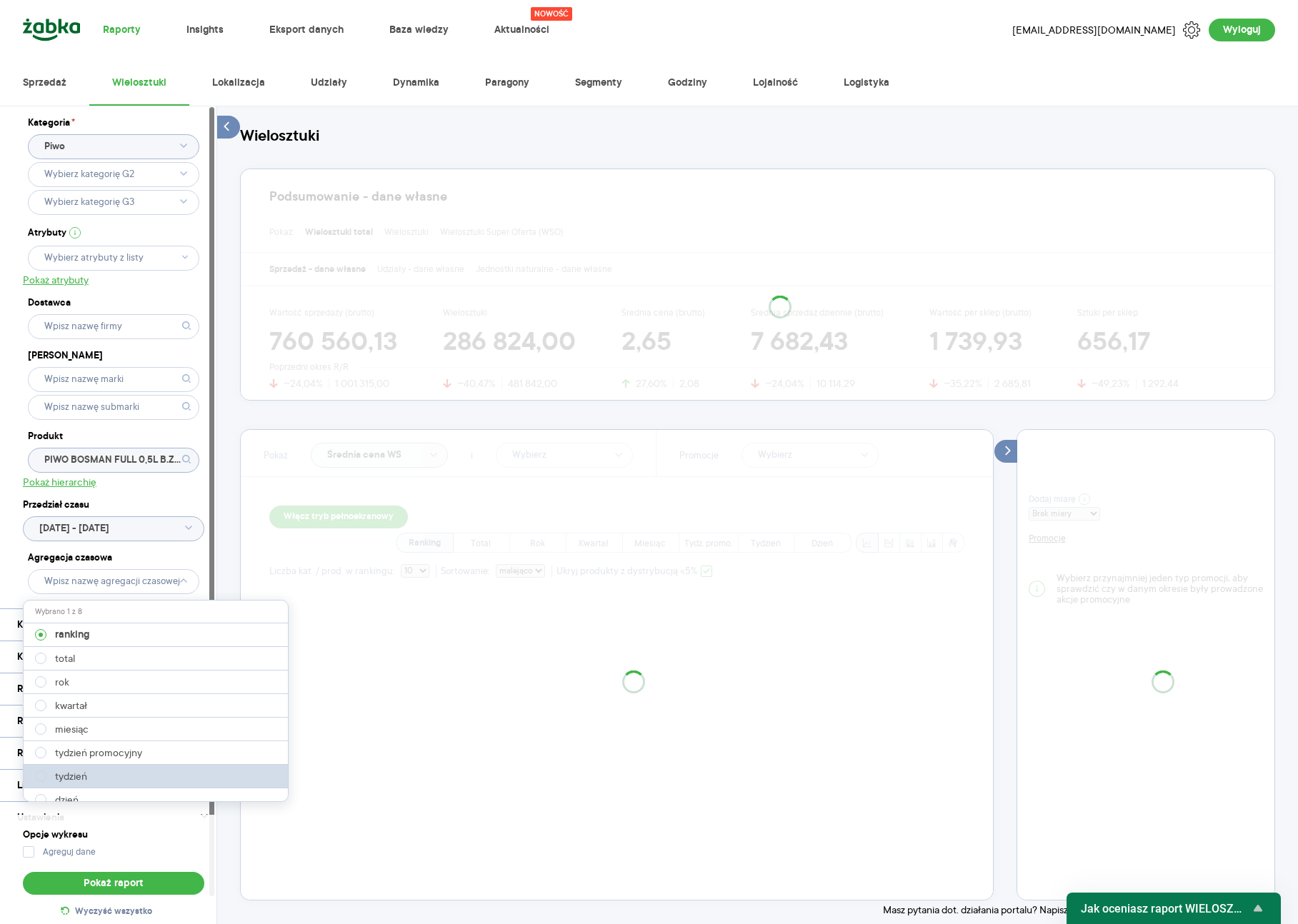click on "tydzień" at bounding box center (156, 776) 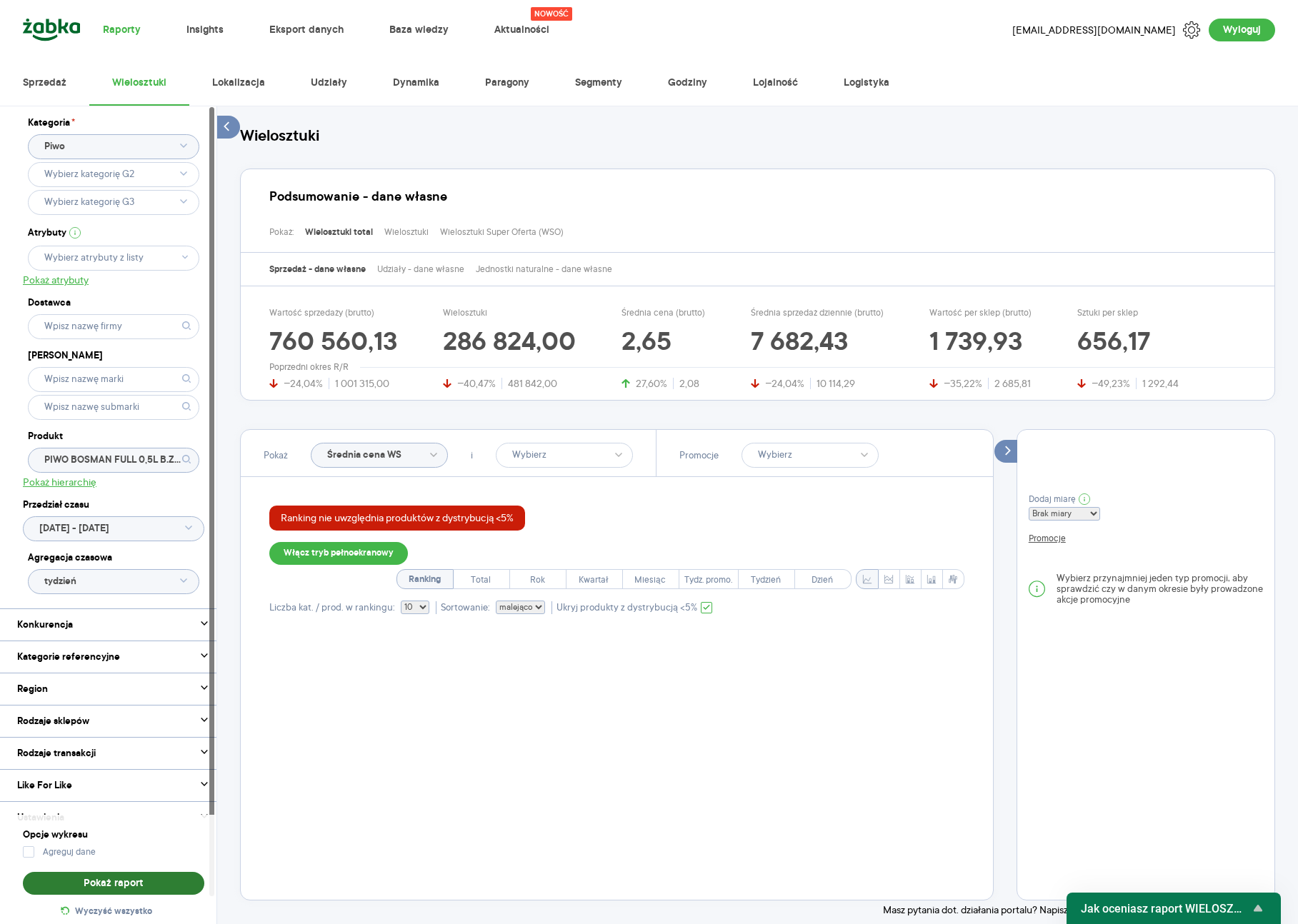 click on "Pokaż raport" at bounding box center (114, 883) 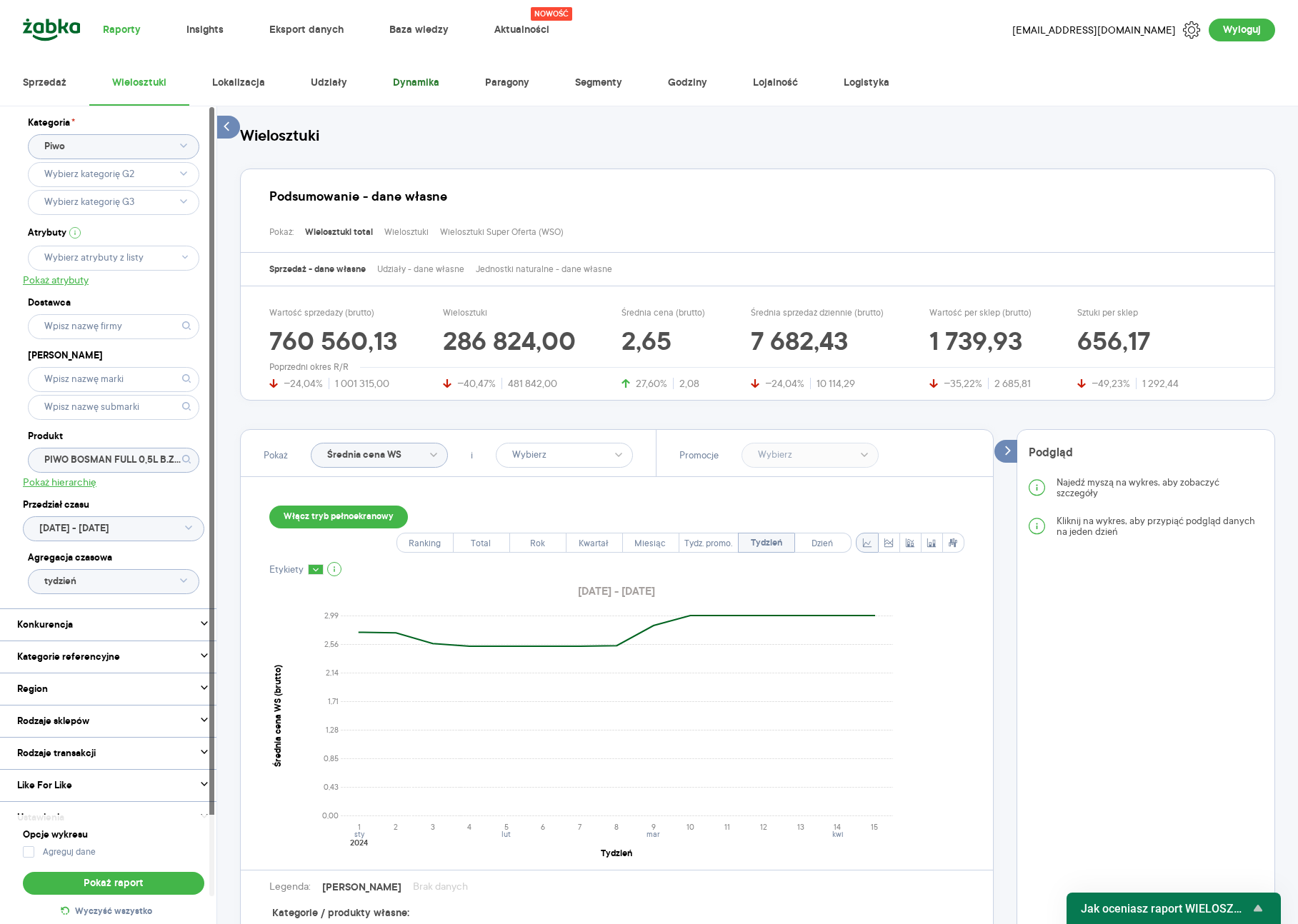 click on "Dynamika" at bounding box center [416, 83] 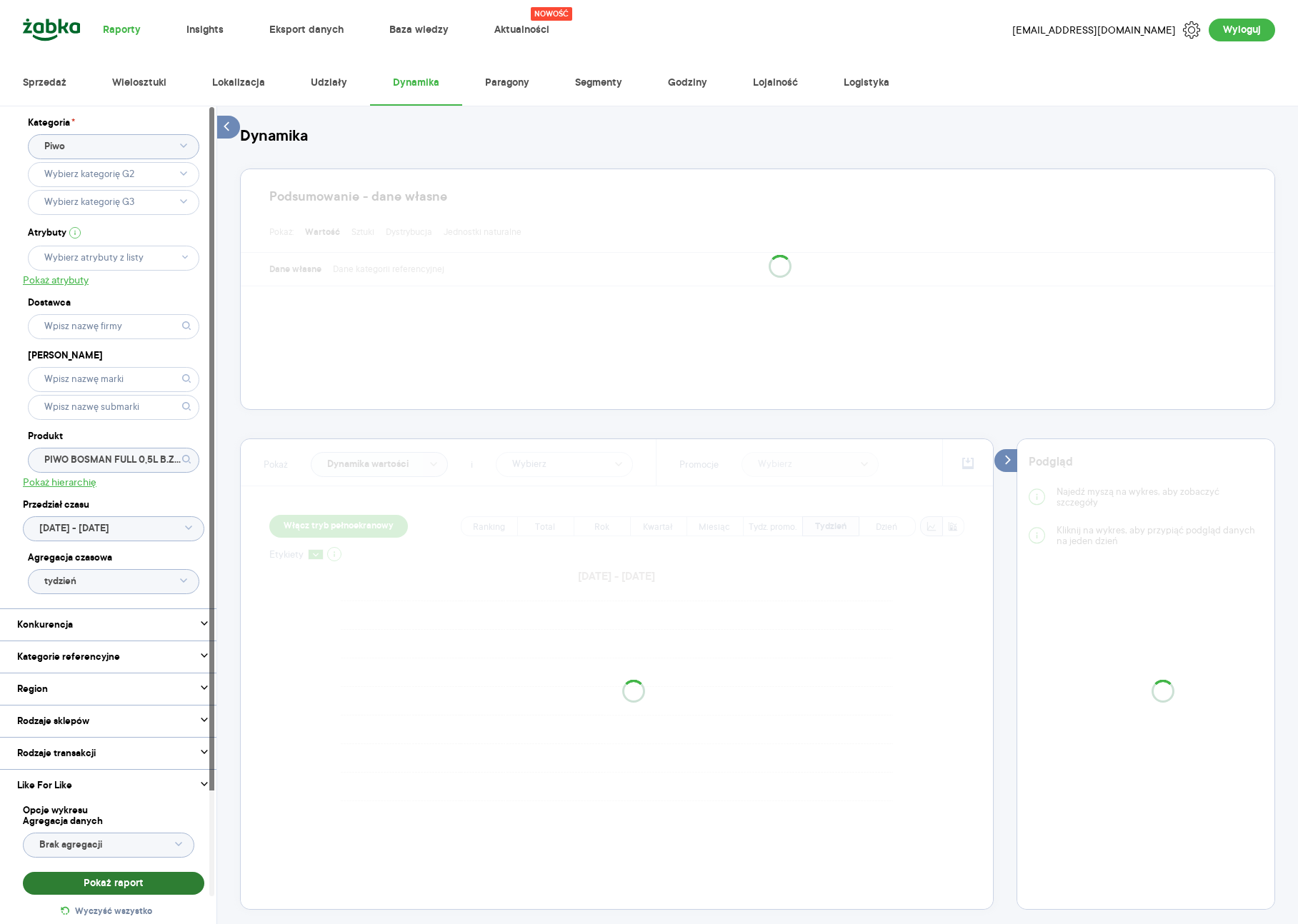 click on "Pokaż raport" at bounding box center [114, 883] 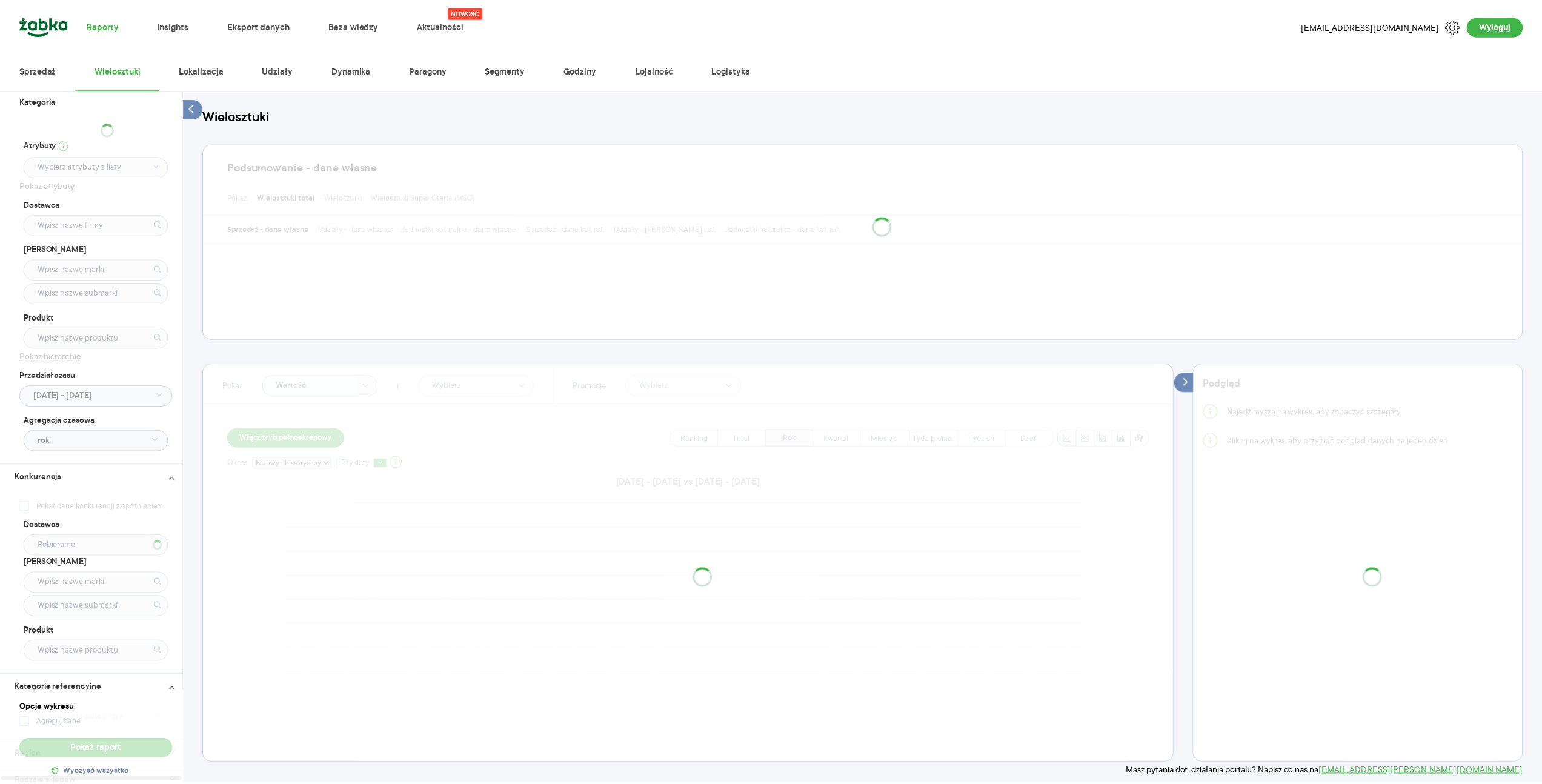 scroll, scrollTop: 0, scrollLeft: 0, axis: both 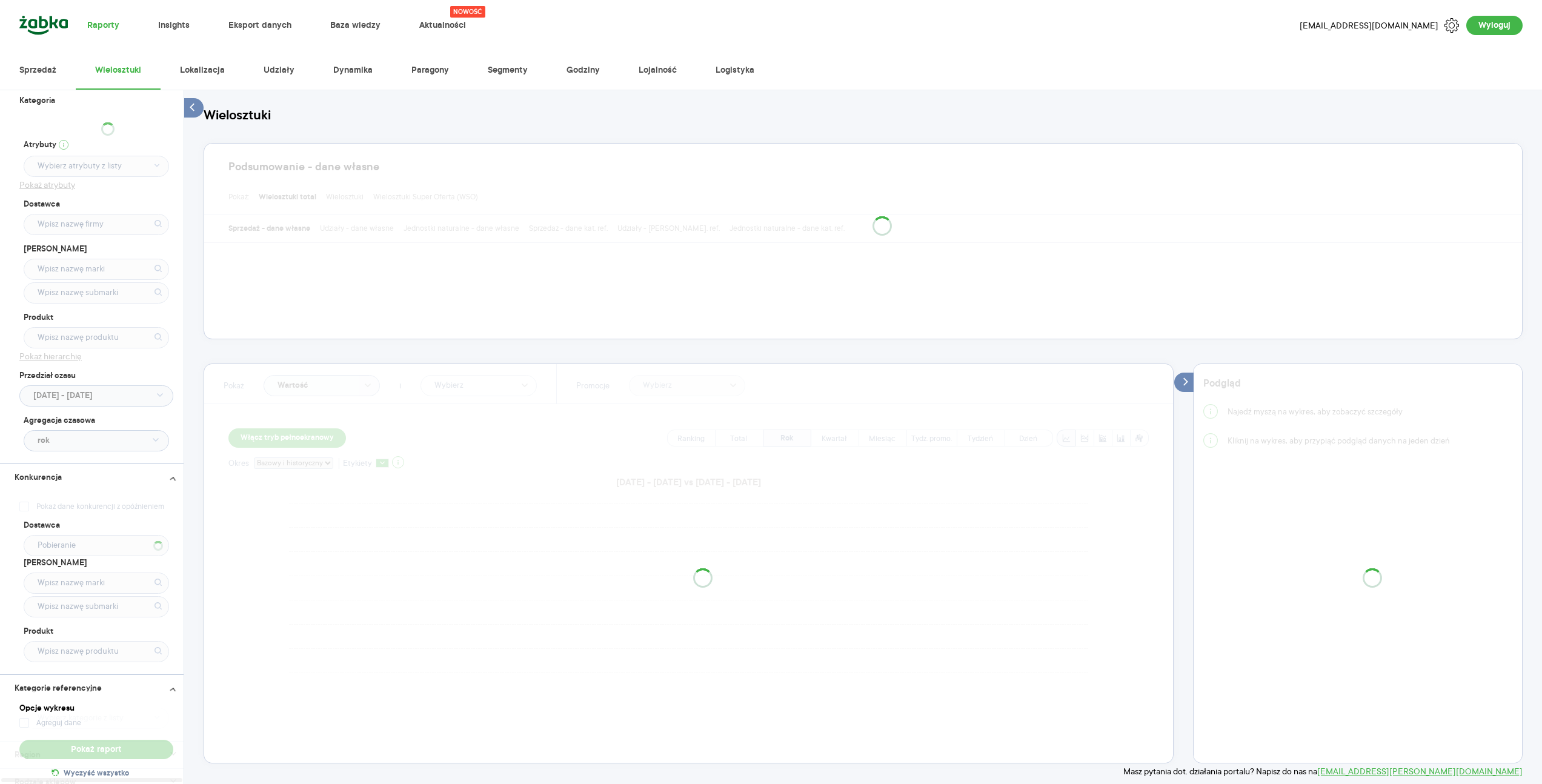 type on "Pobieranie" 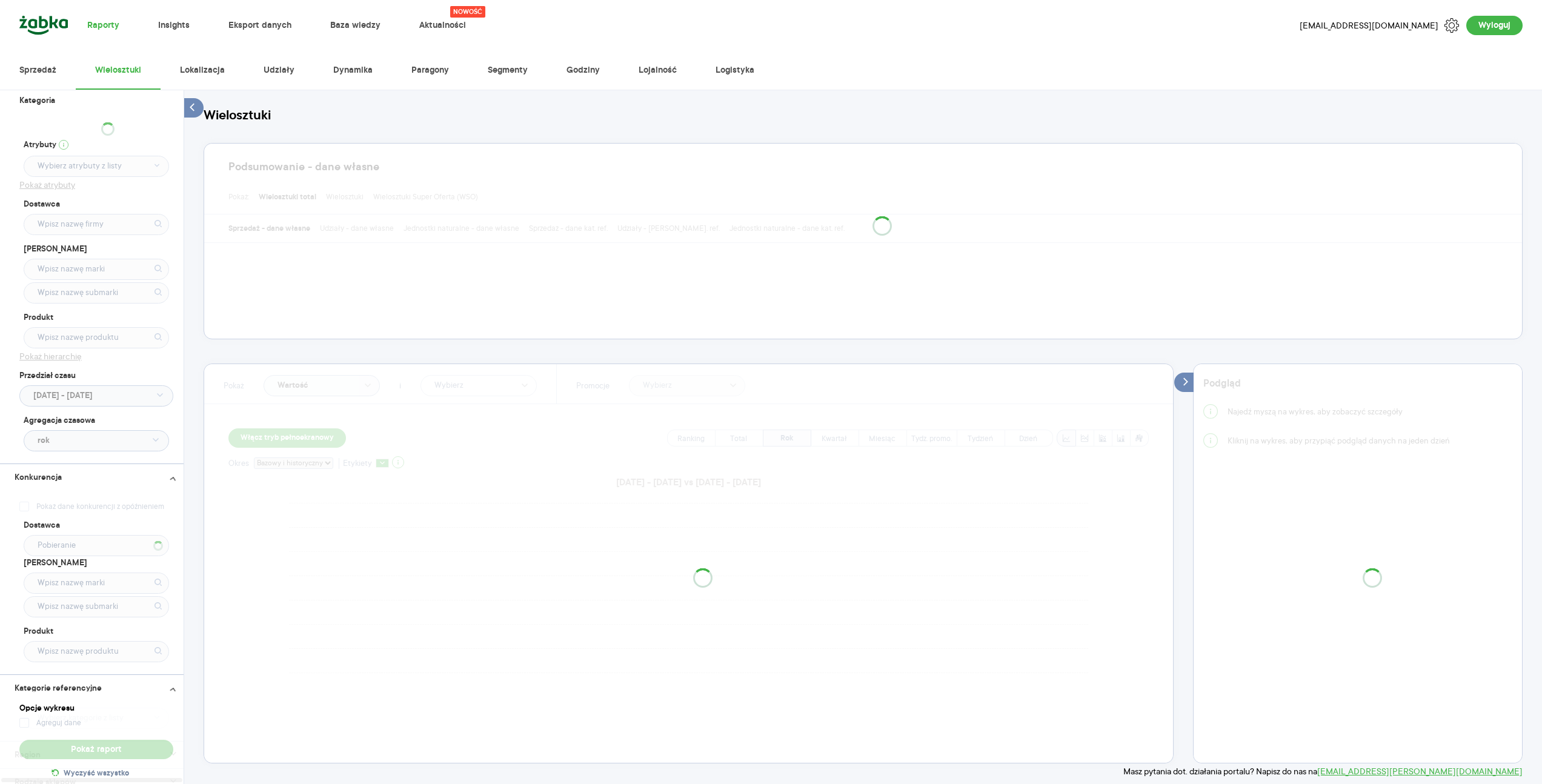 type on "Pobieranie" 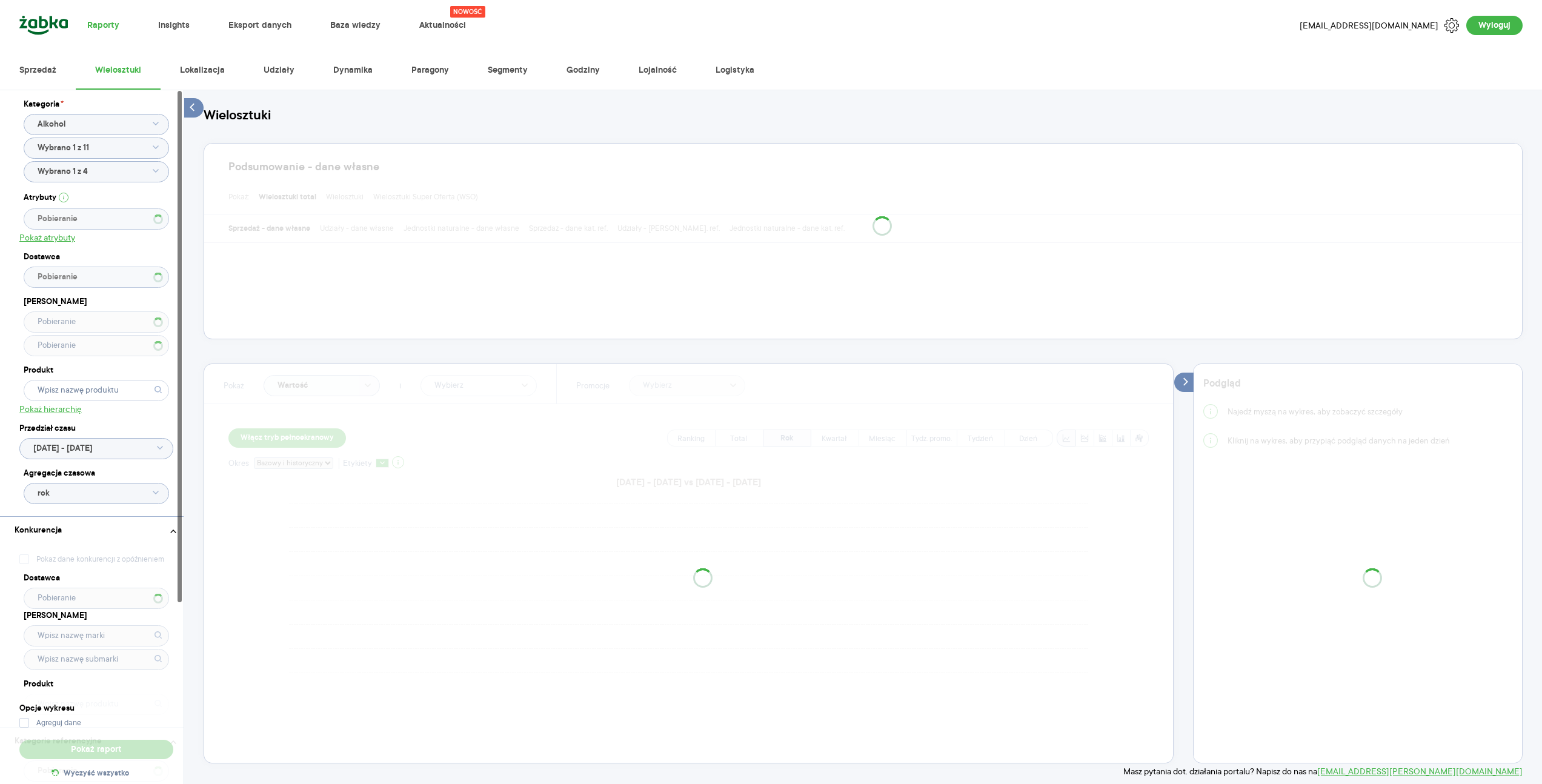 type on "Wybrano 2 z 6" 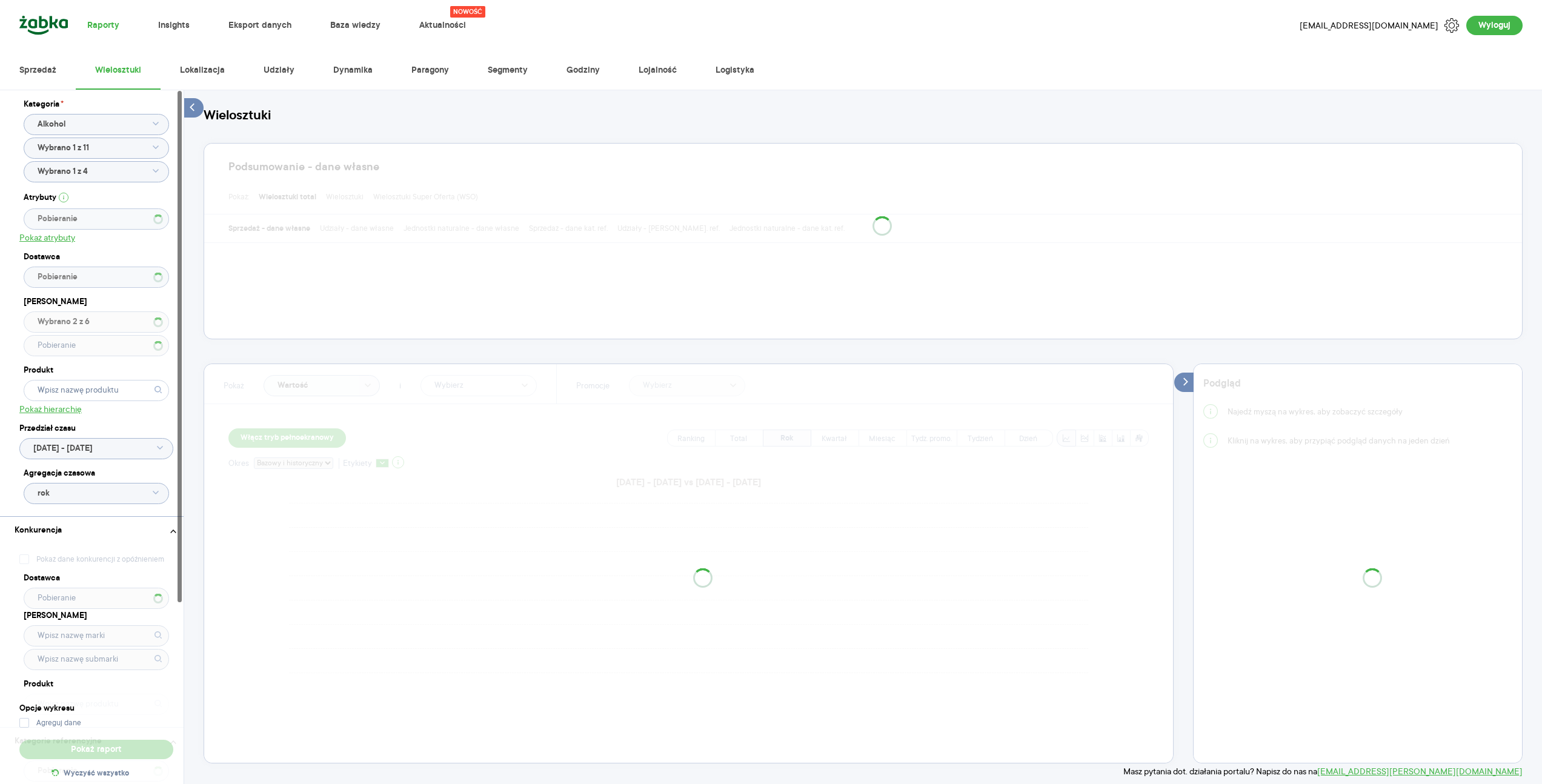 type on "STOCK POLSKA SP. Z O.O." 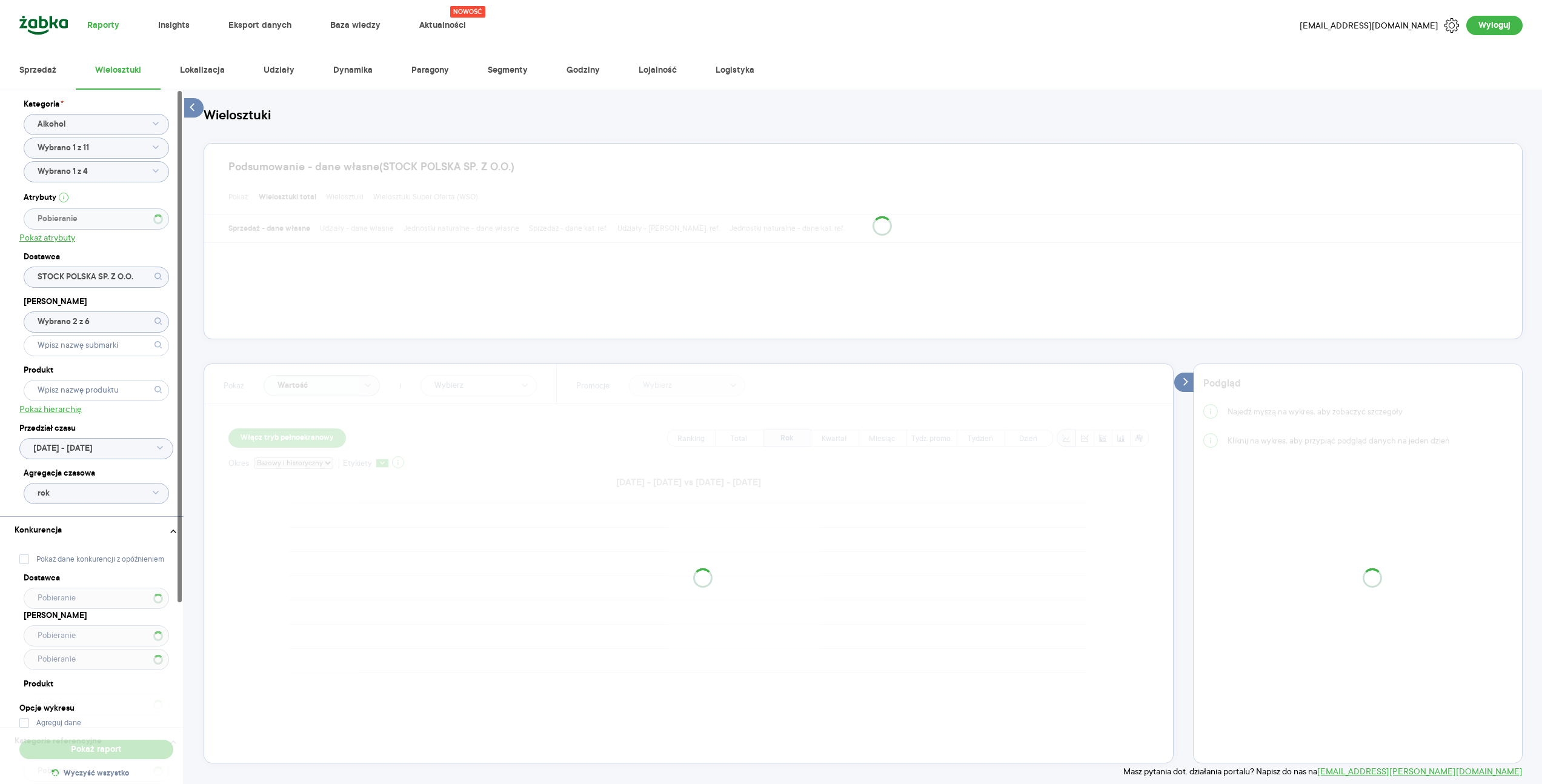 type on "Wybrano 1 z 5" 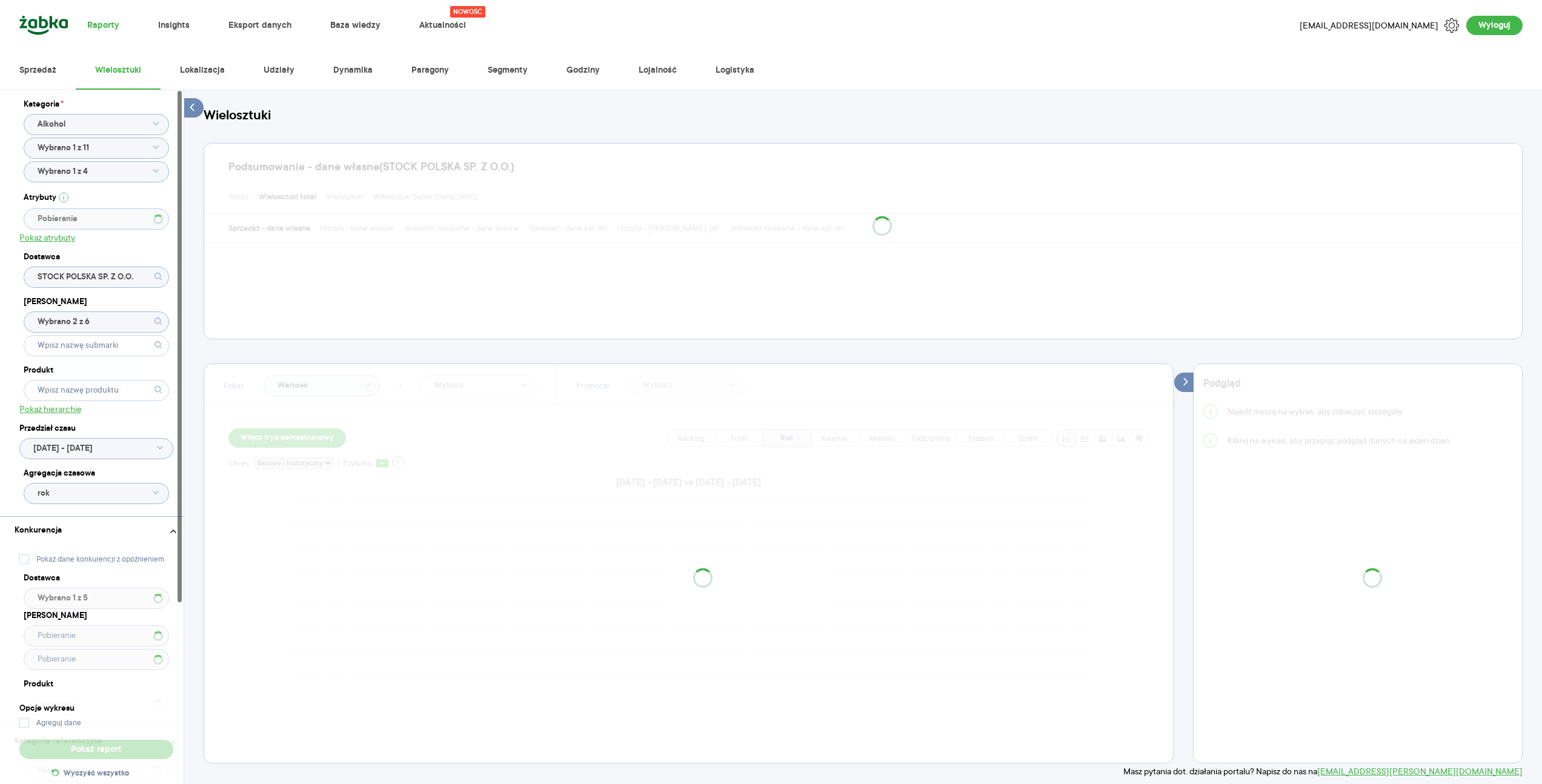 type 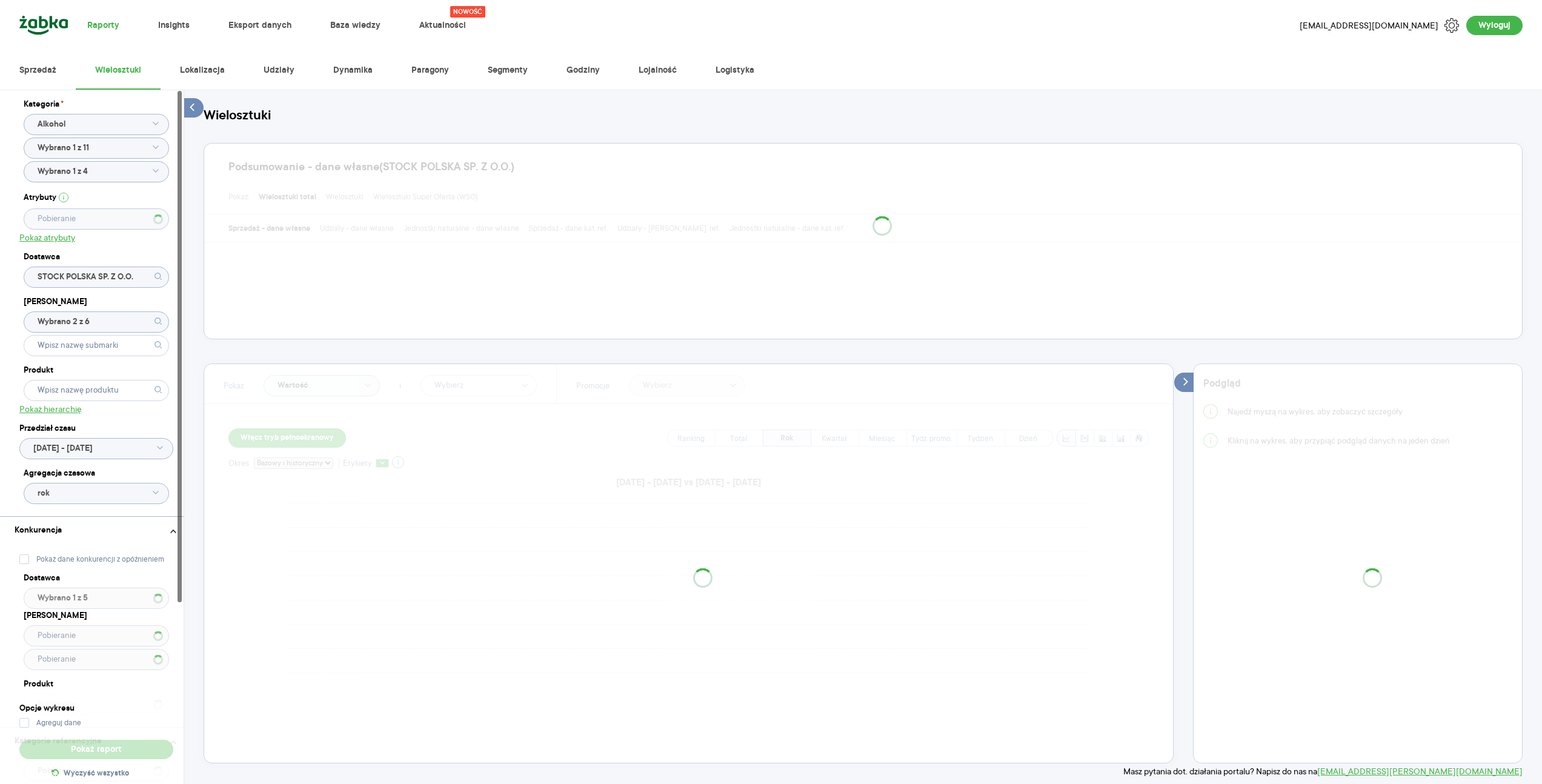 type on "Wybrano G2 - 1 z 11" 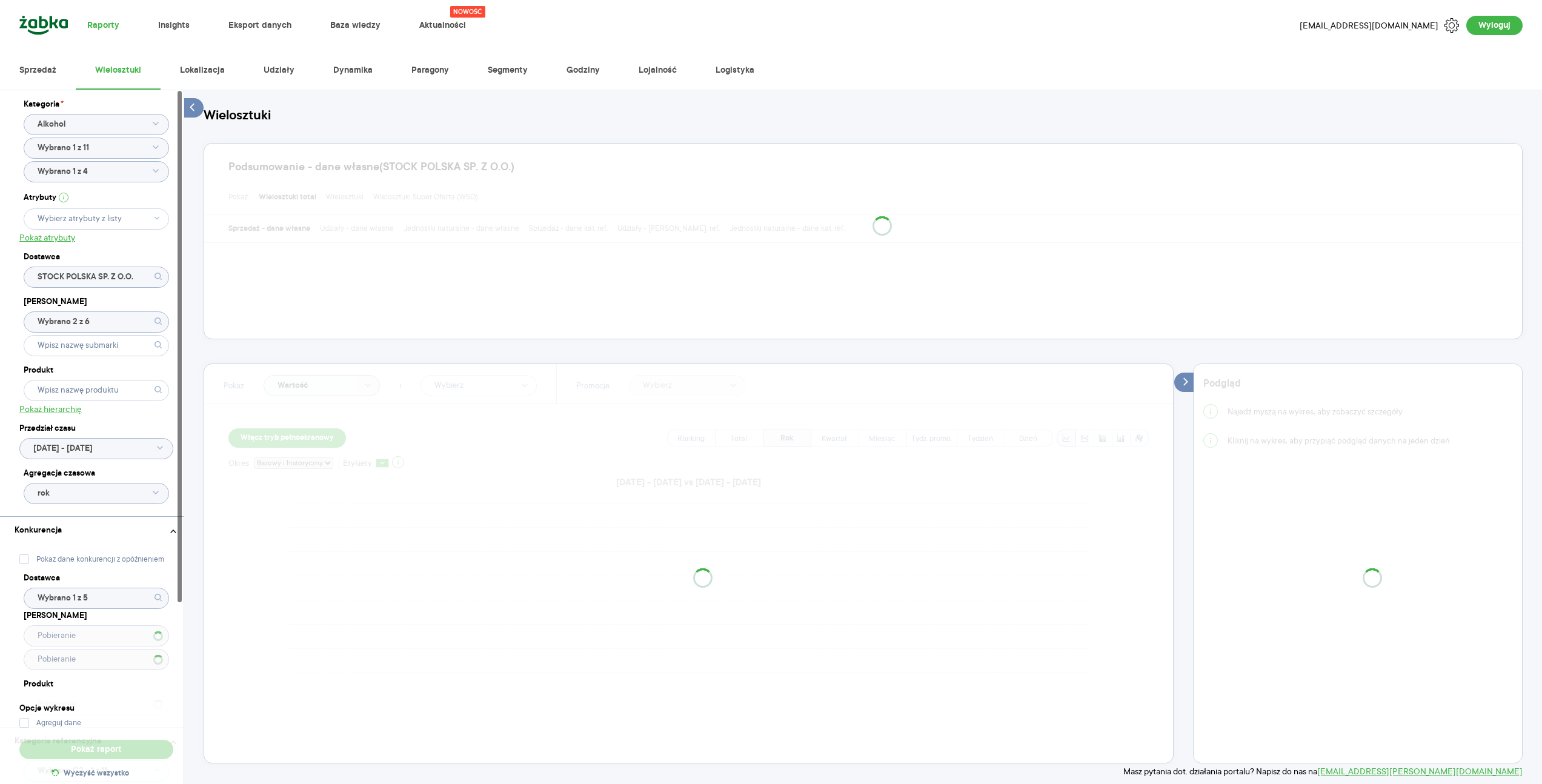 click on "rok" 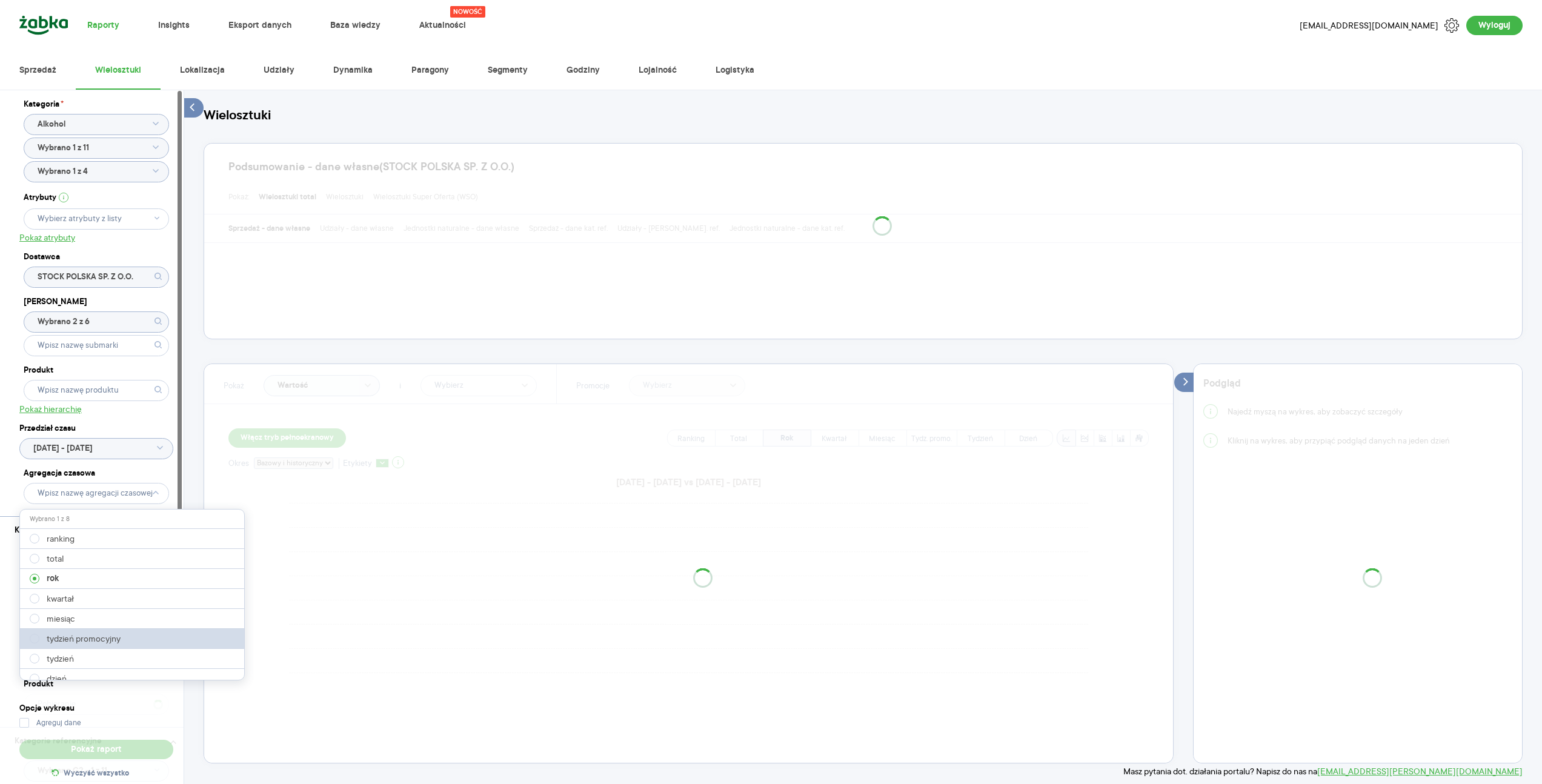 type on "SOPLICA" 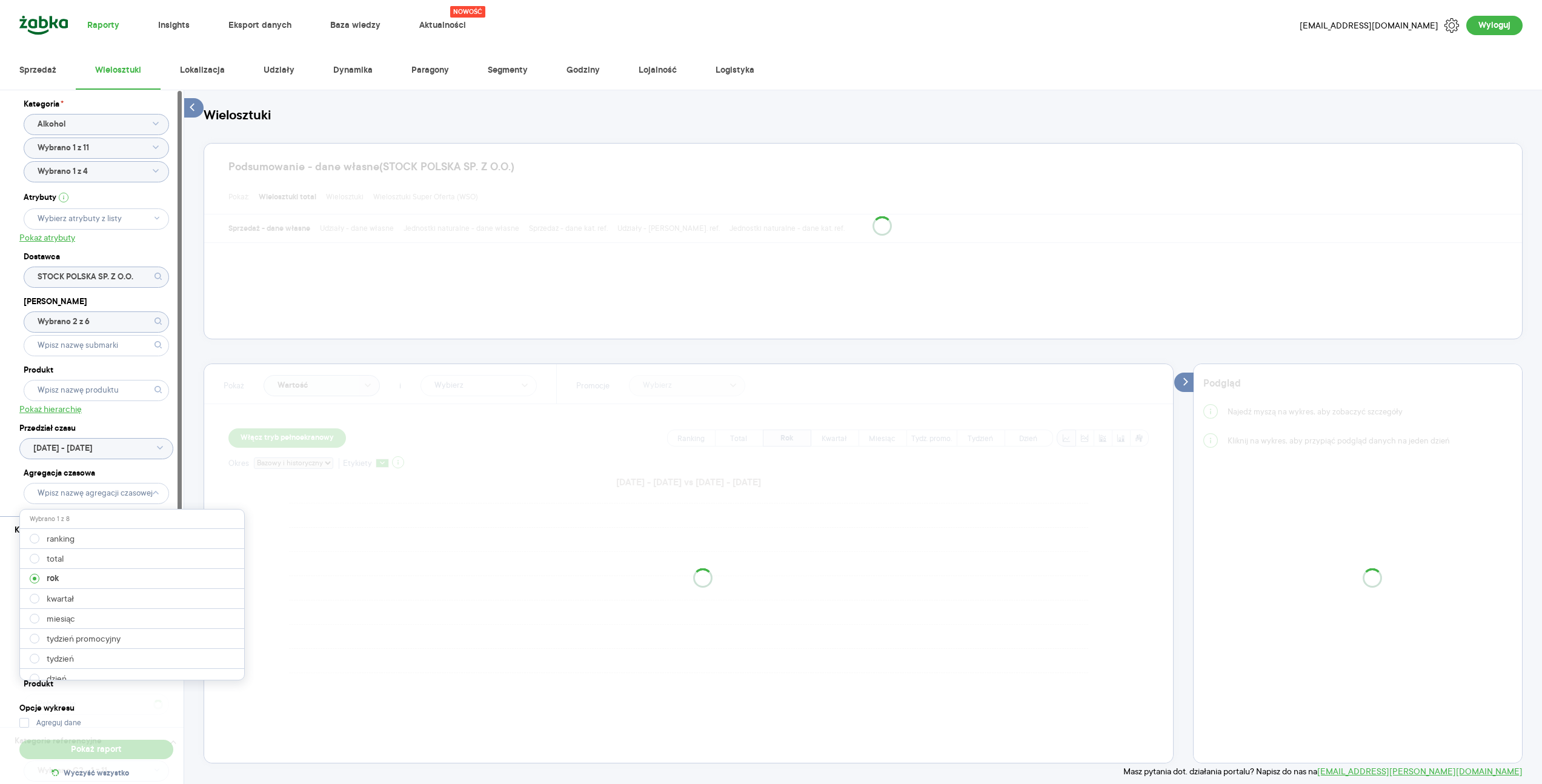 click on "tydzień promocyjny" at bounding box center [133, 639] 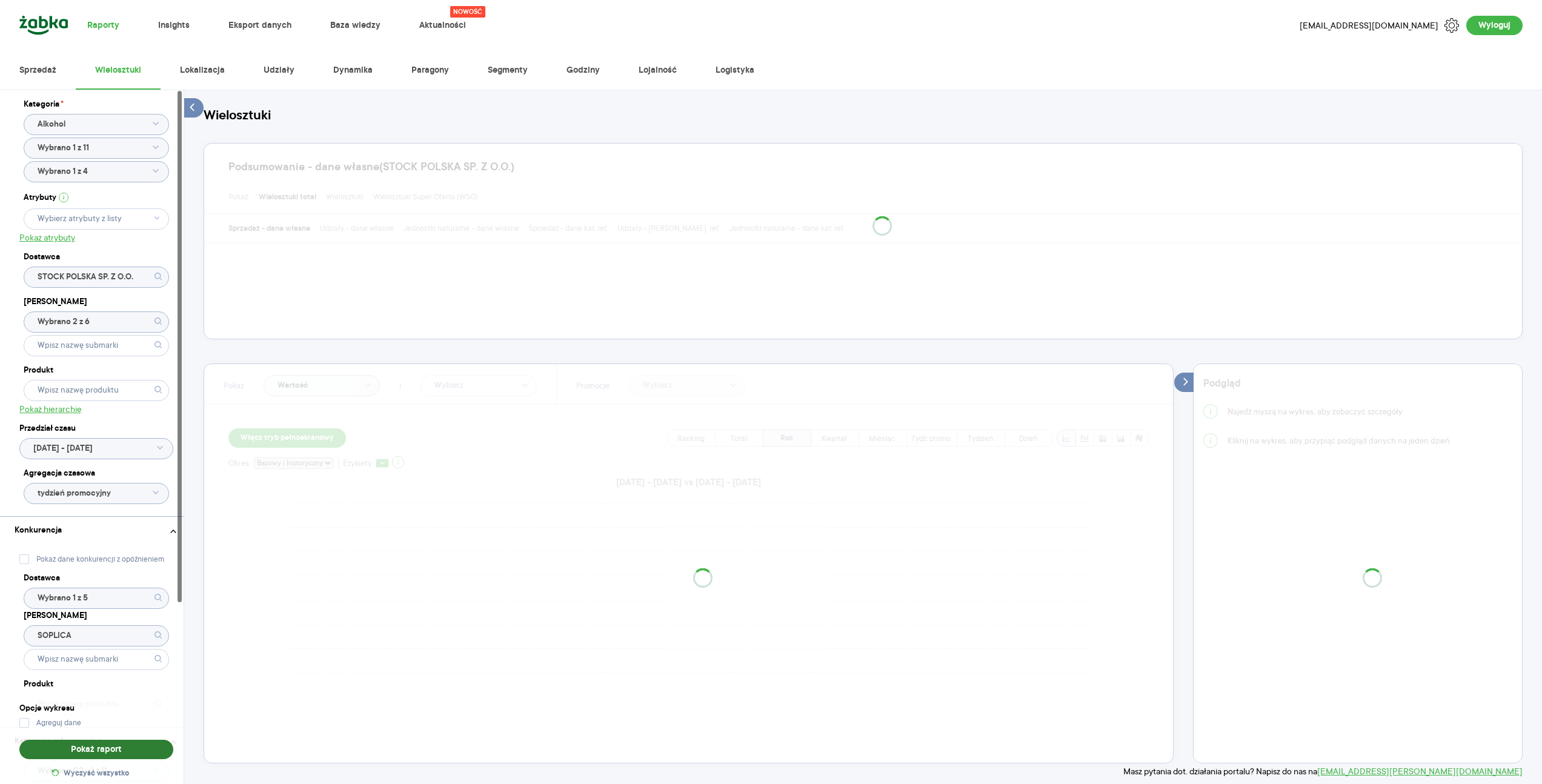 click on "Pokaż raport" at bounding box center [96, 749] 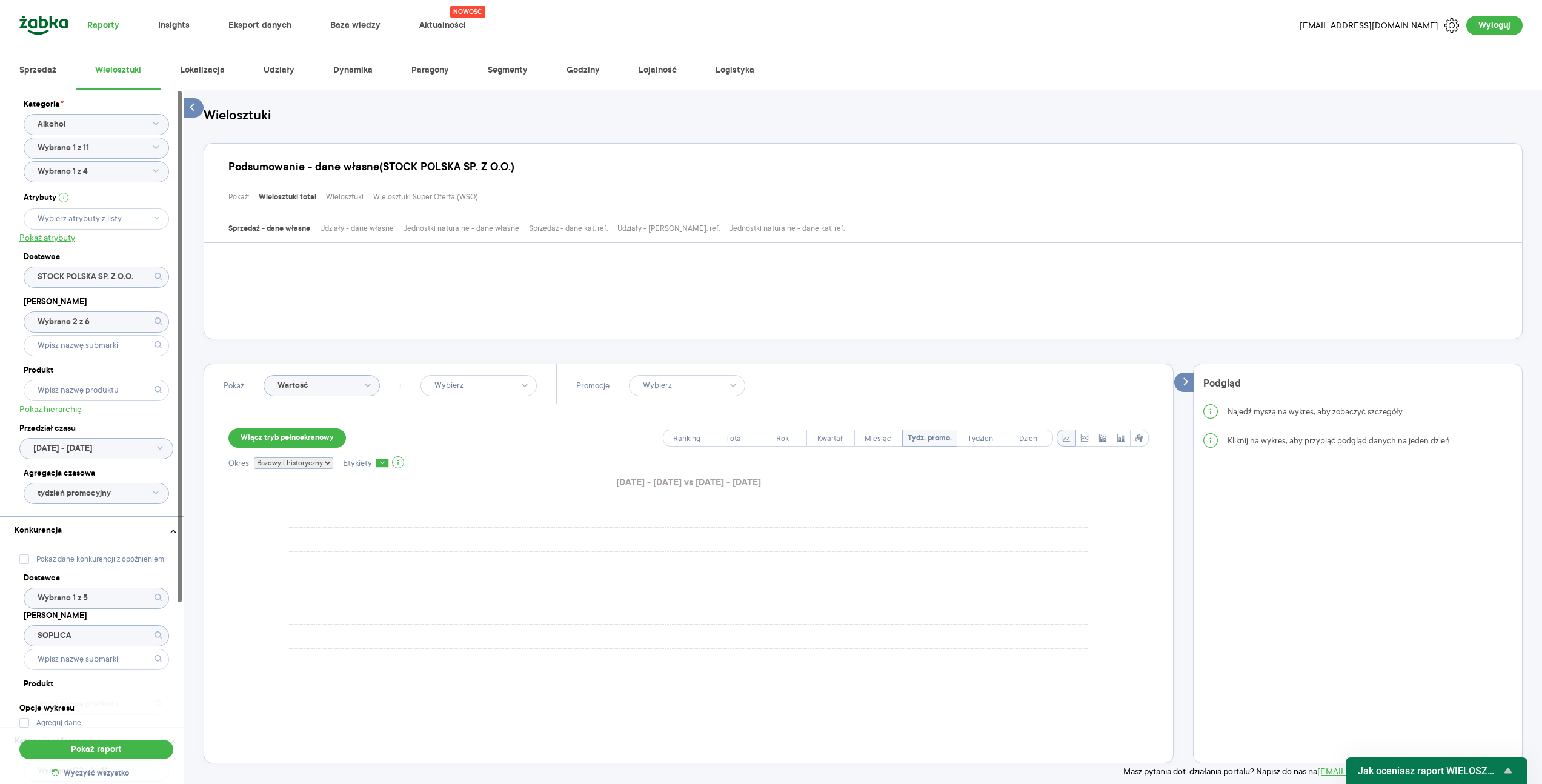 click on "tydzień promocyjny" 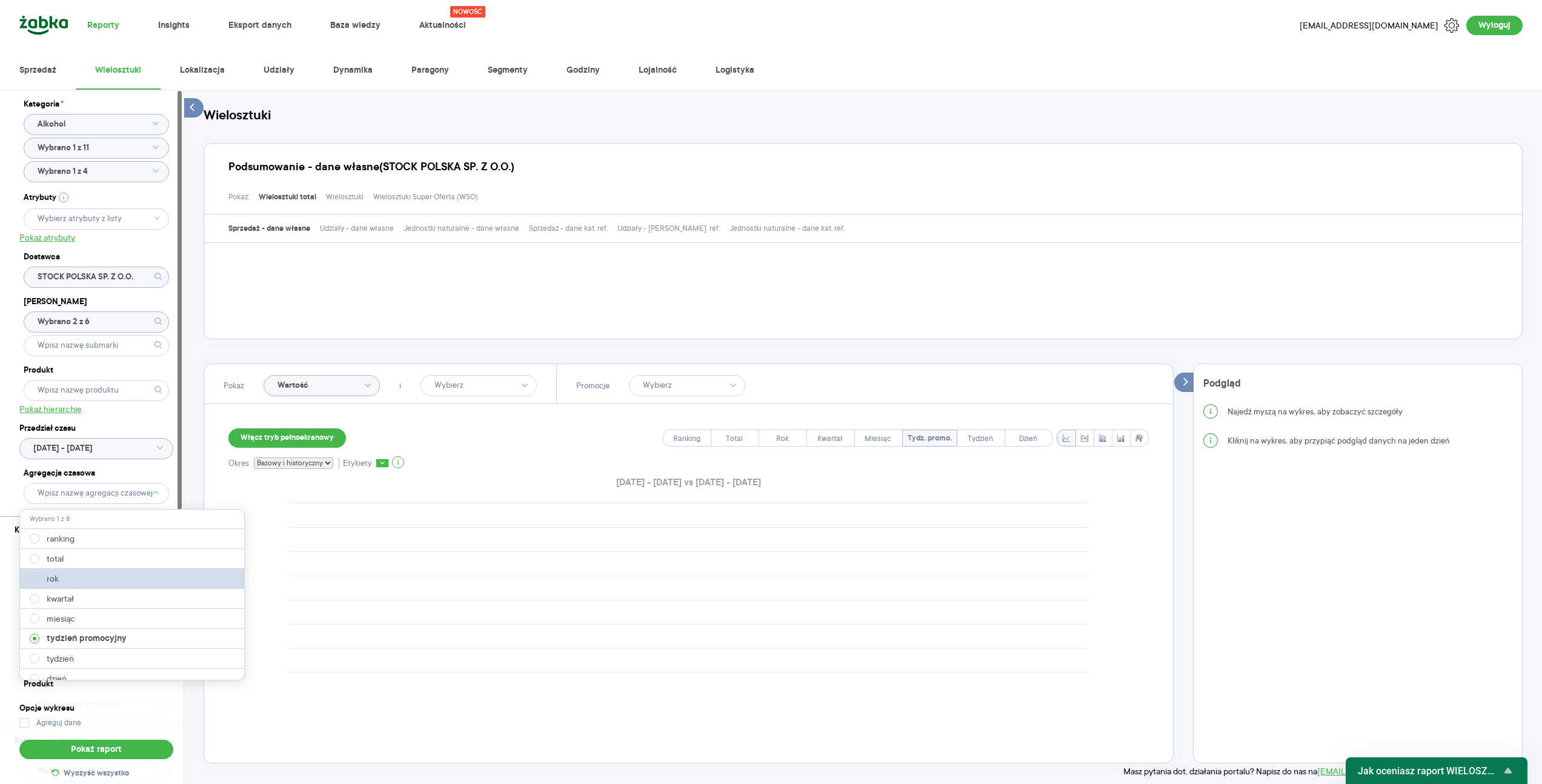 click on "rok" at bounding box center (133, 579) 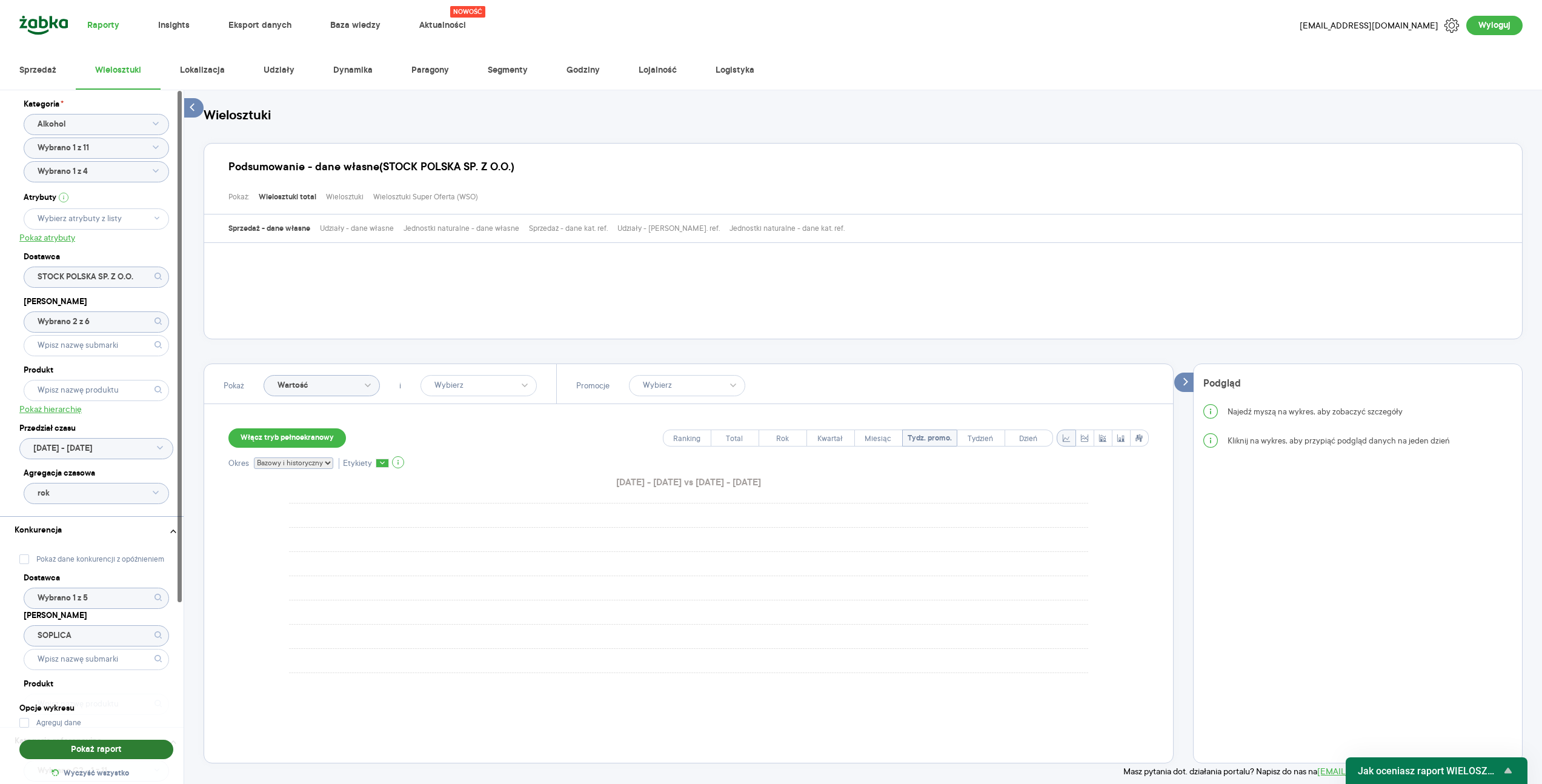 click on "Pokaż raport" at bounding box center (96, 749) 